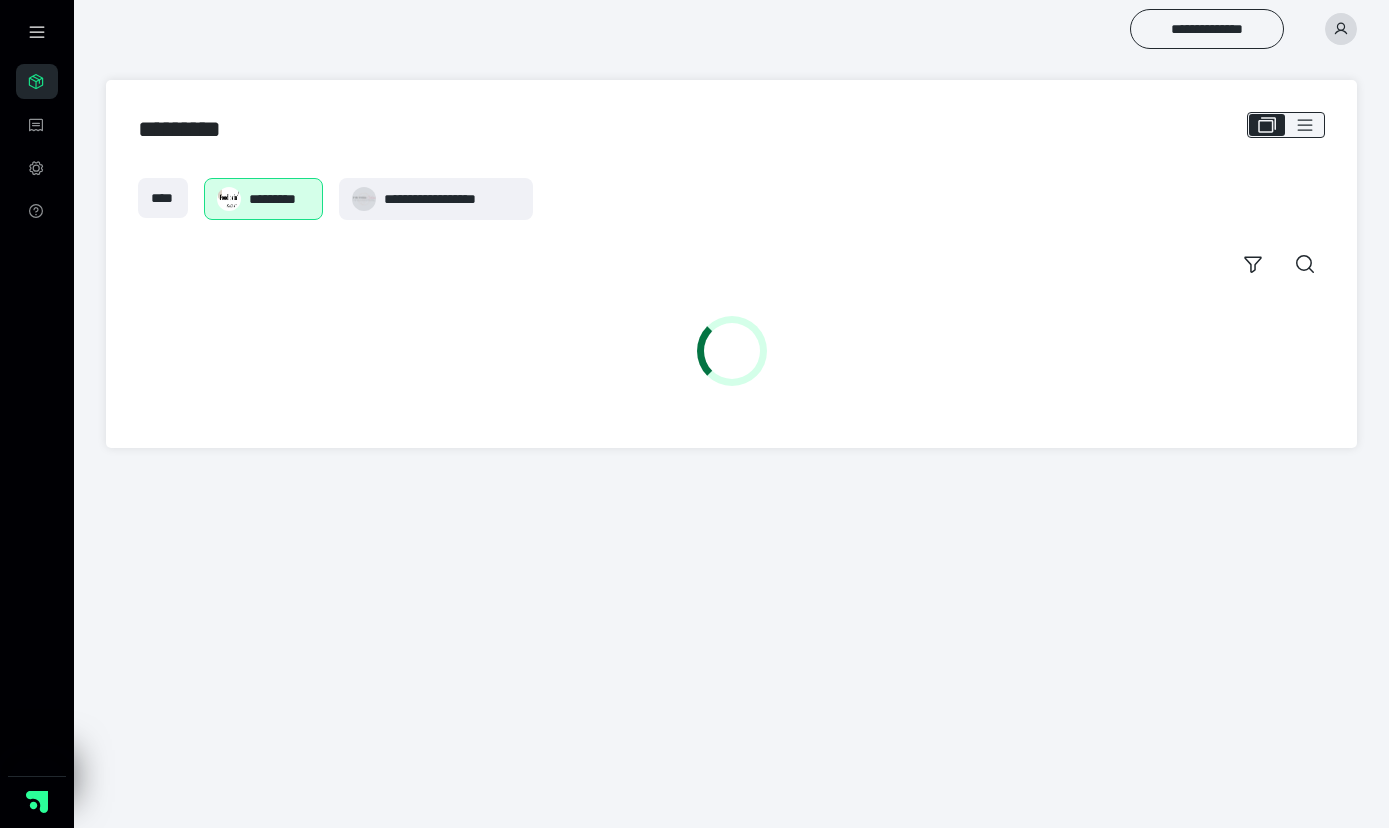 scroll, scrollTop: 0, scrollLeft: 0, axis: both 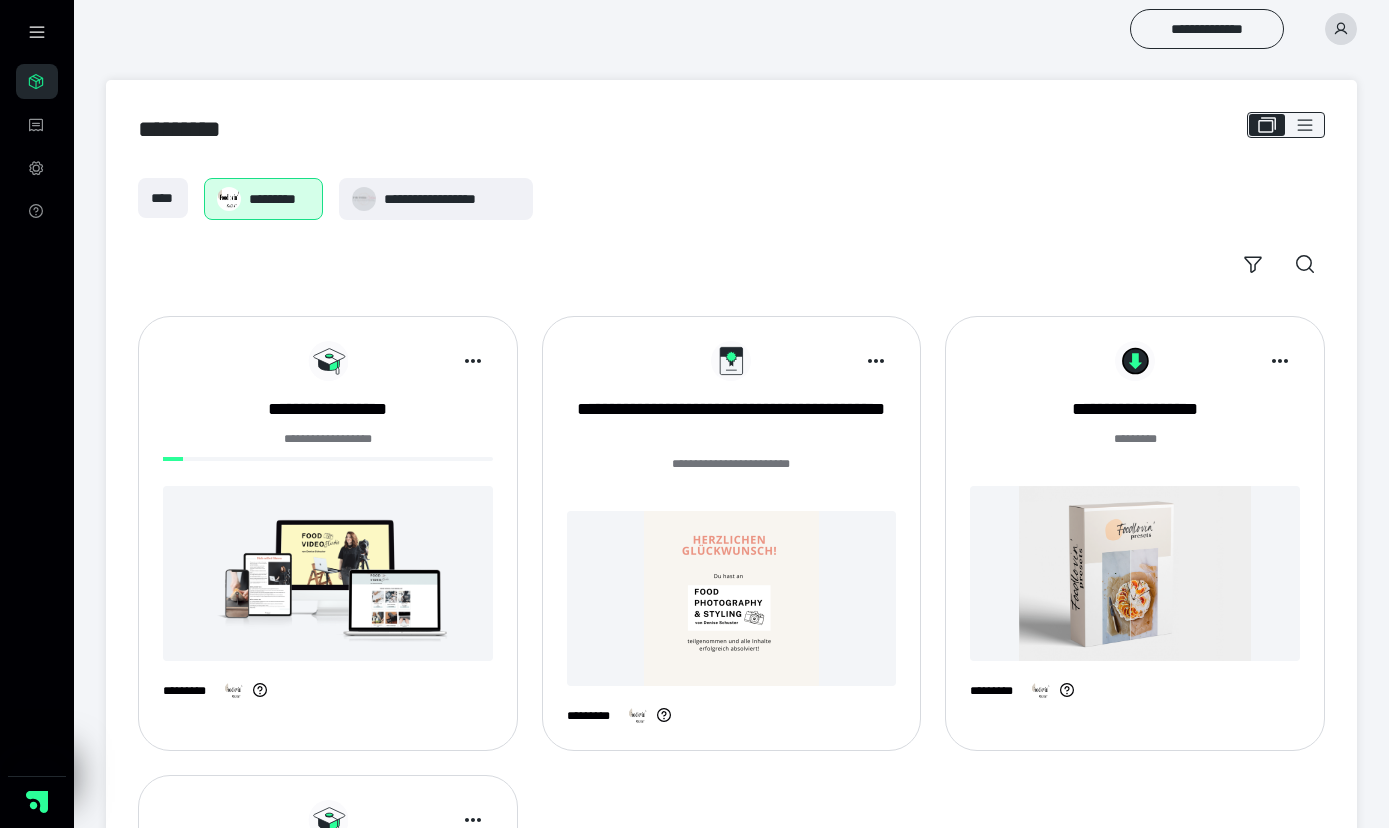 click on "**********" at bounding box center [328, 529] 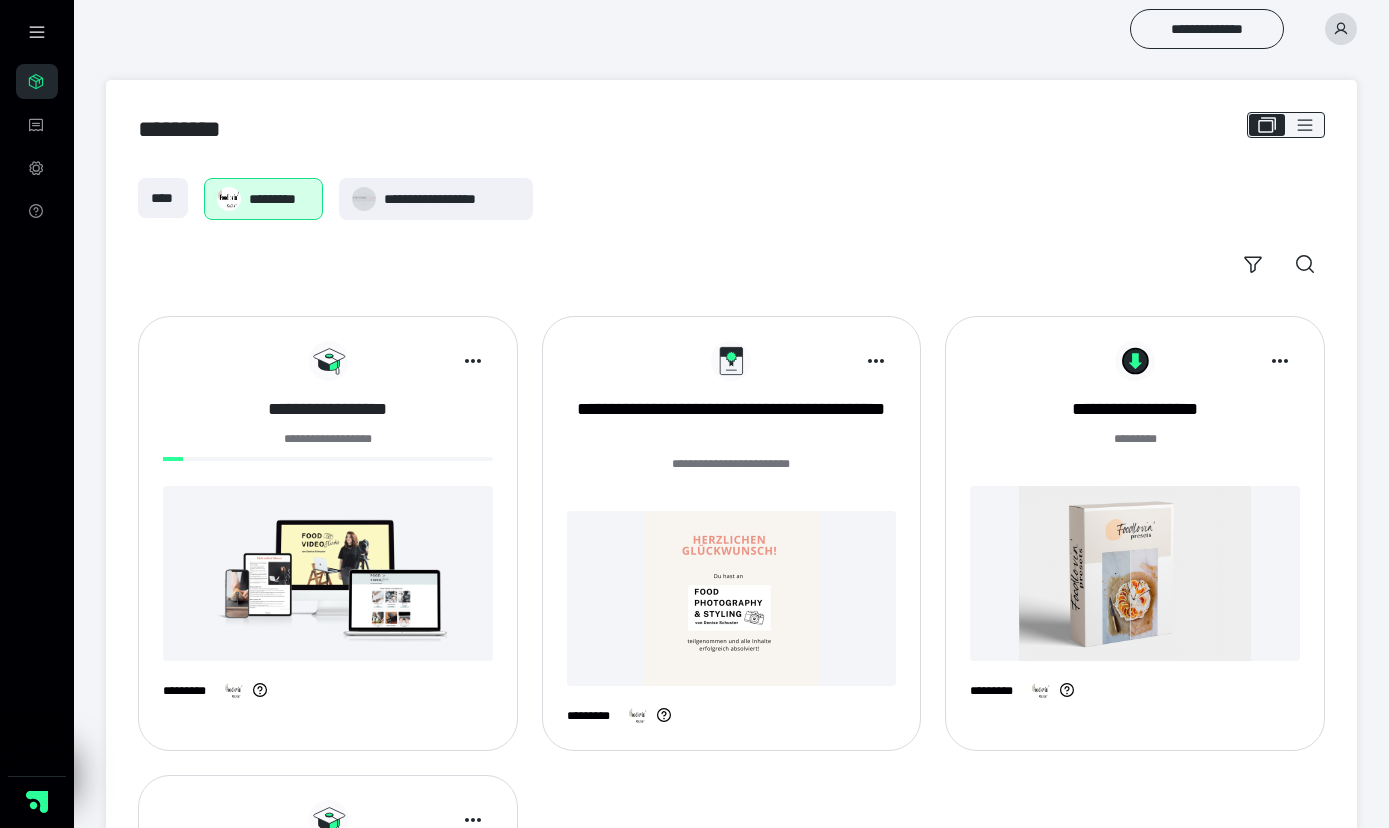 click on "**********" at bounding box center (328, 409) 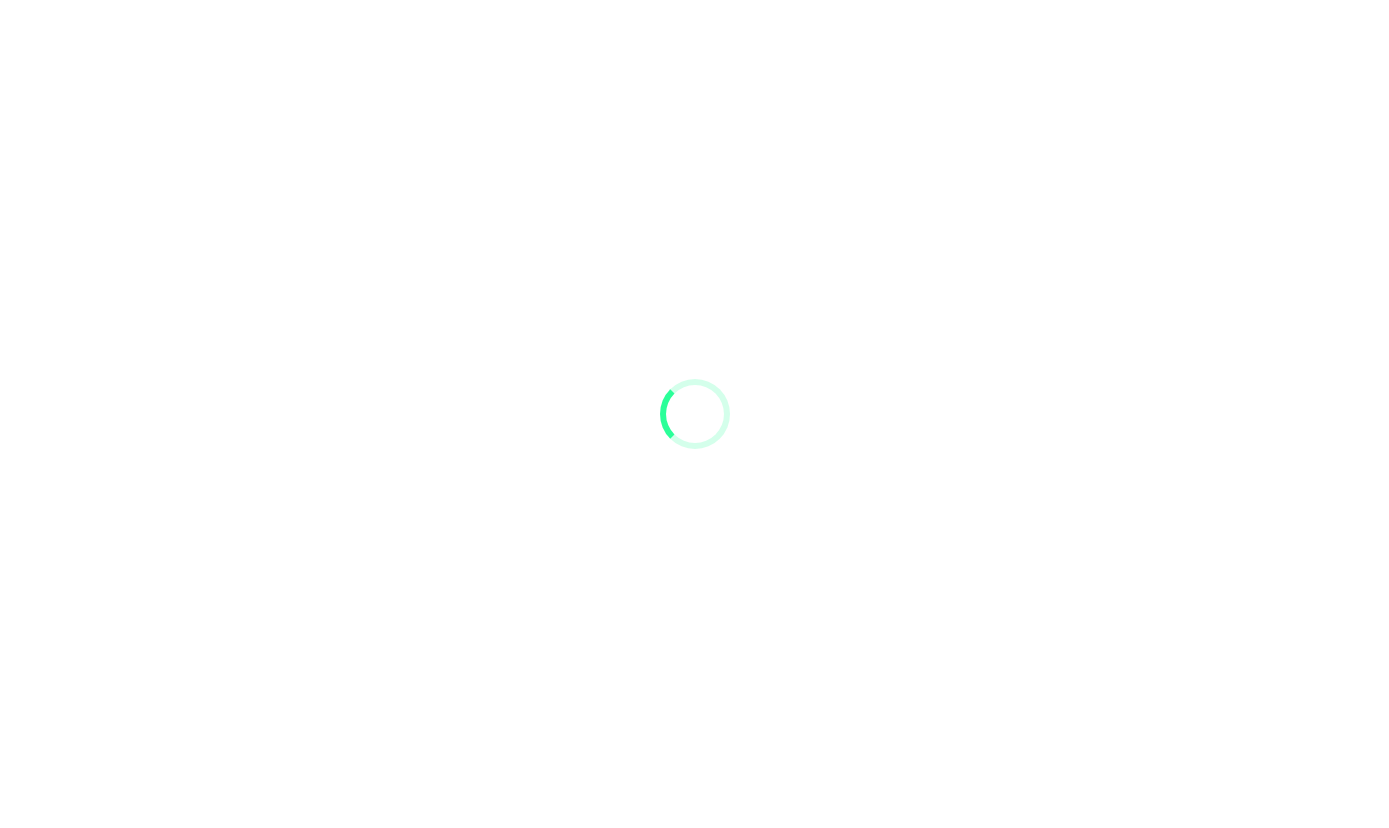 scroll, scrollTop: 0, scrollLeft: 0, axis: both 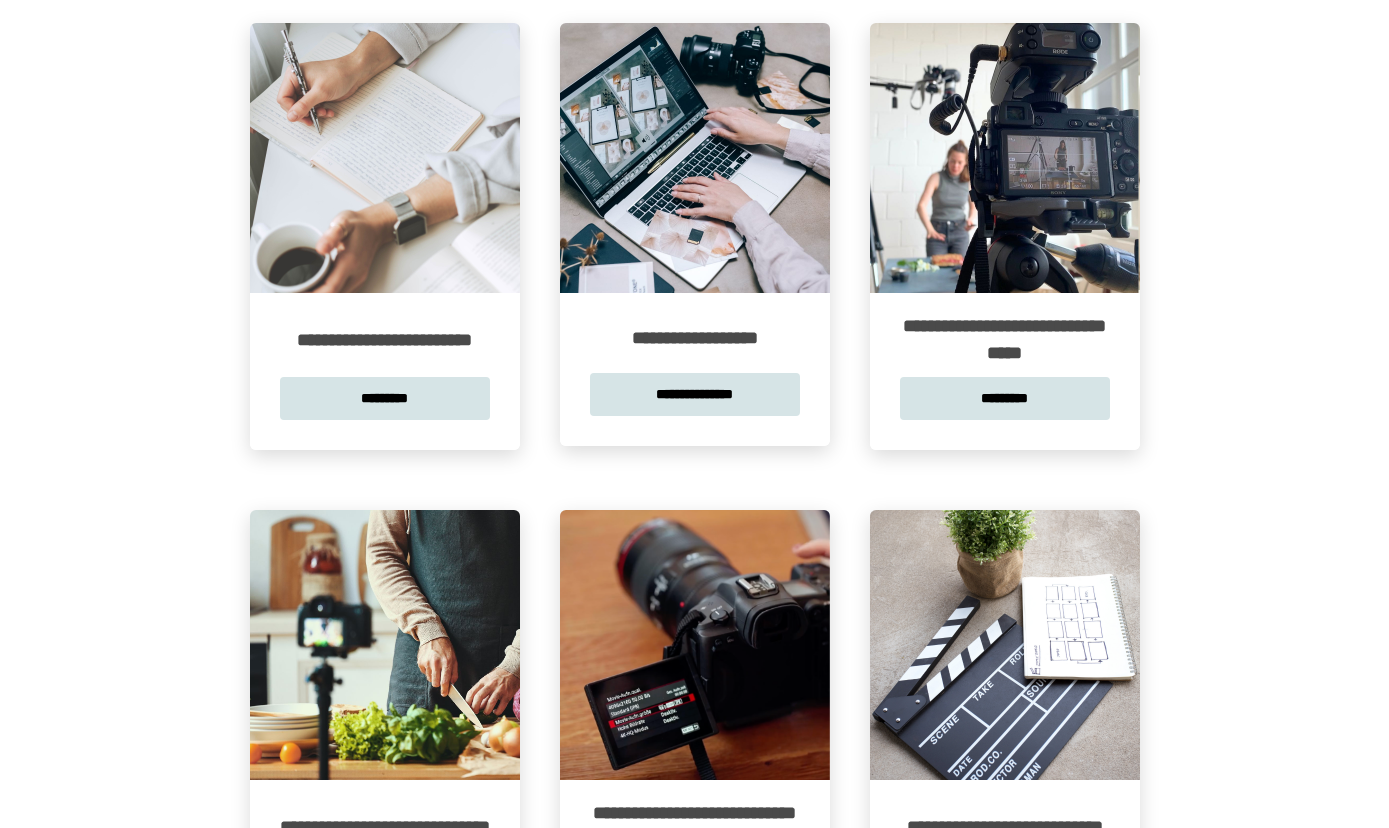 click at bounding box center [695, 158] 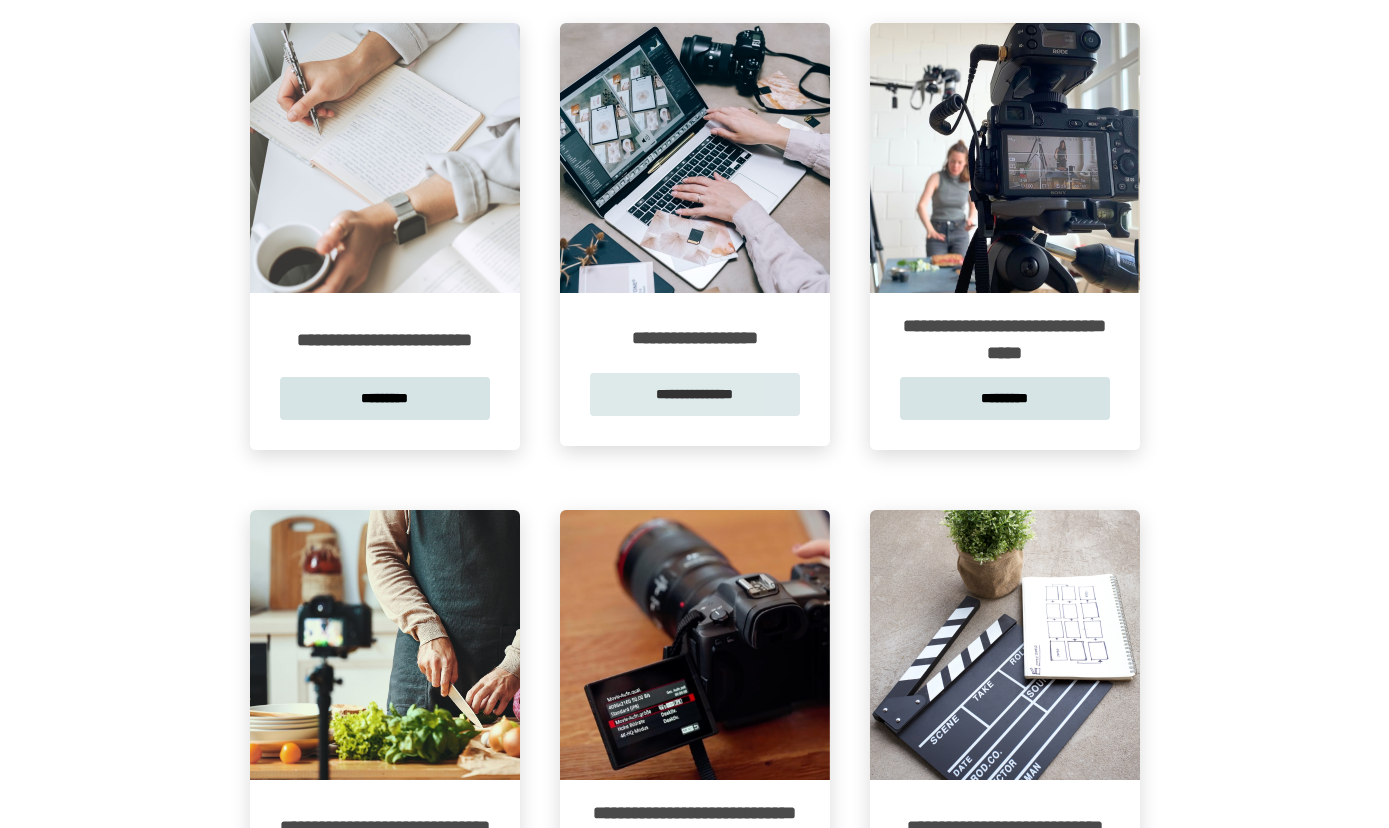 click on "**********" at bounding box center (695, 394) 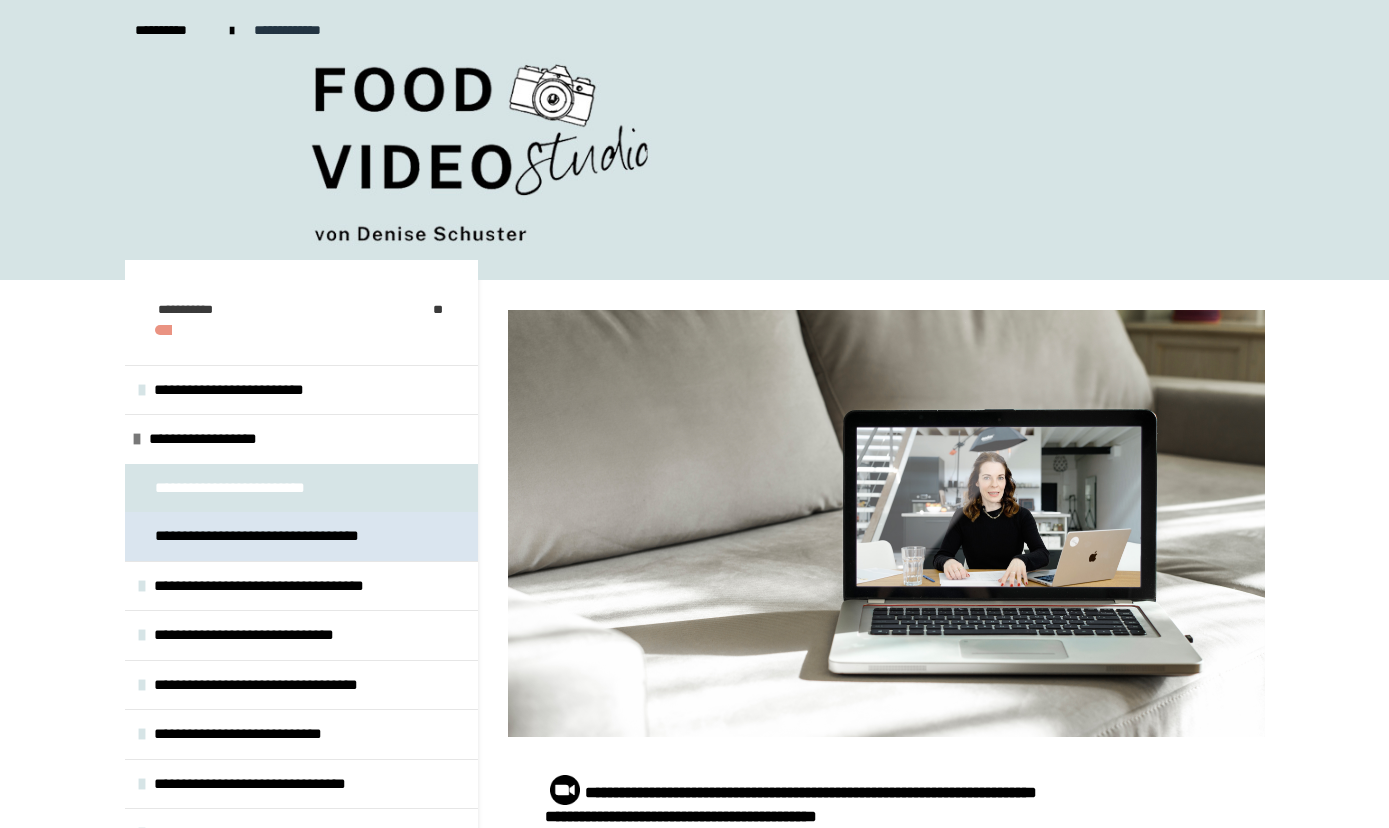 click on "**********" at bounding box center (286, 536) 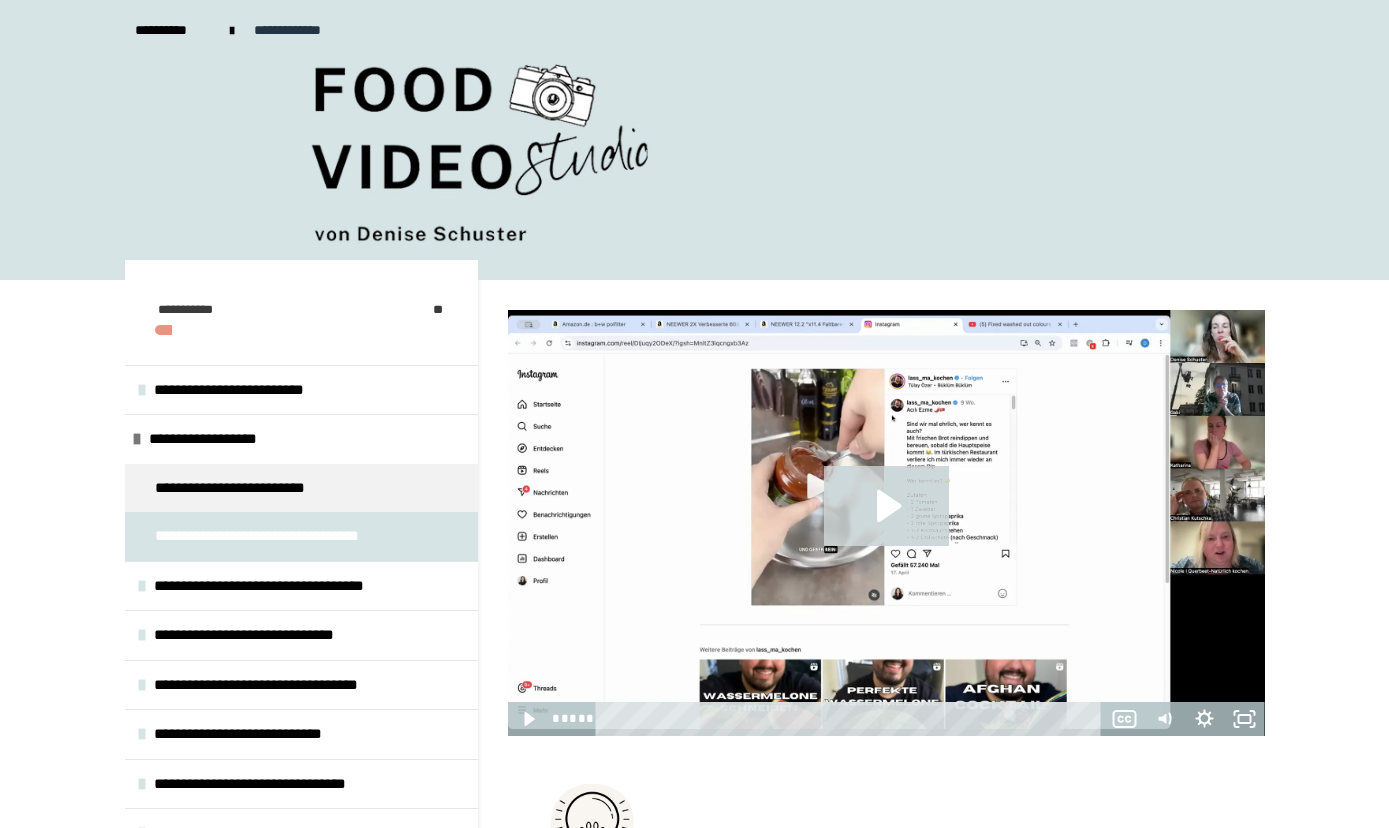 click 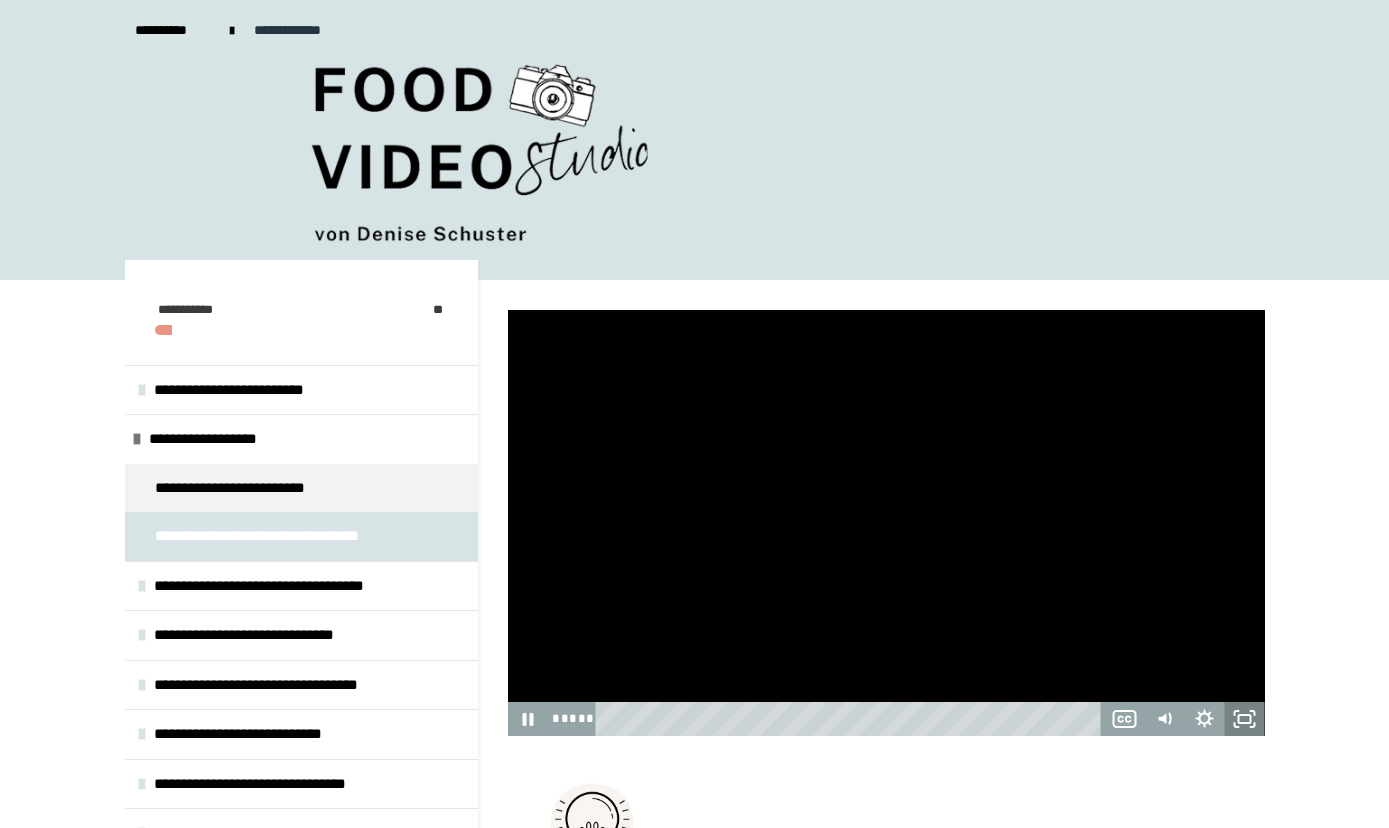 click 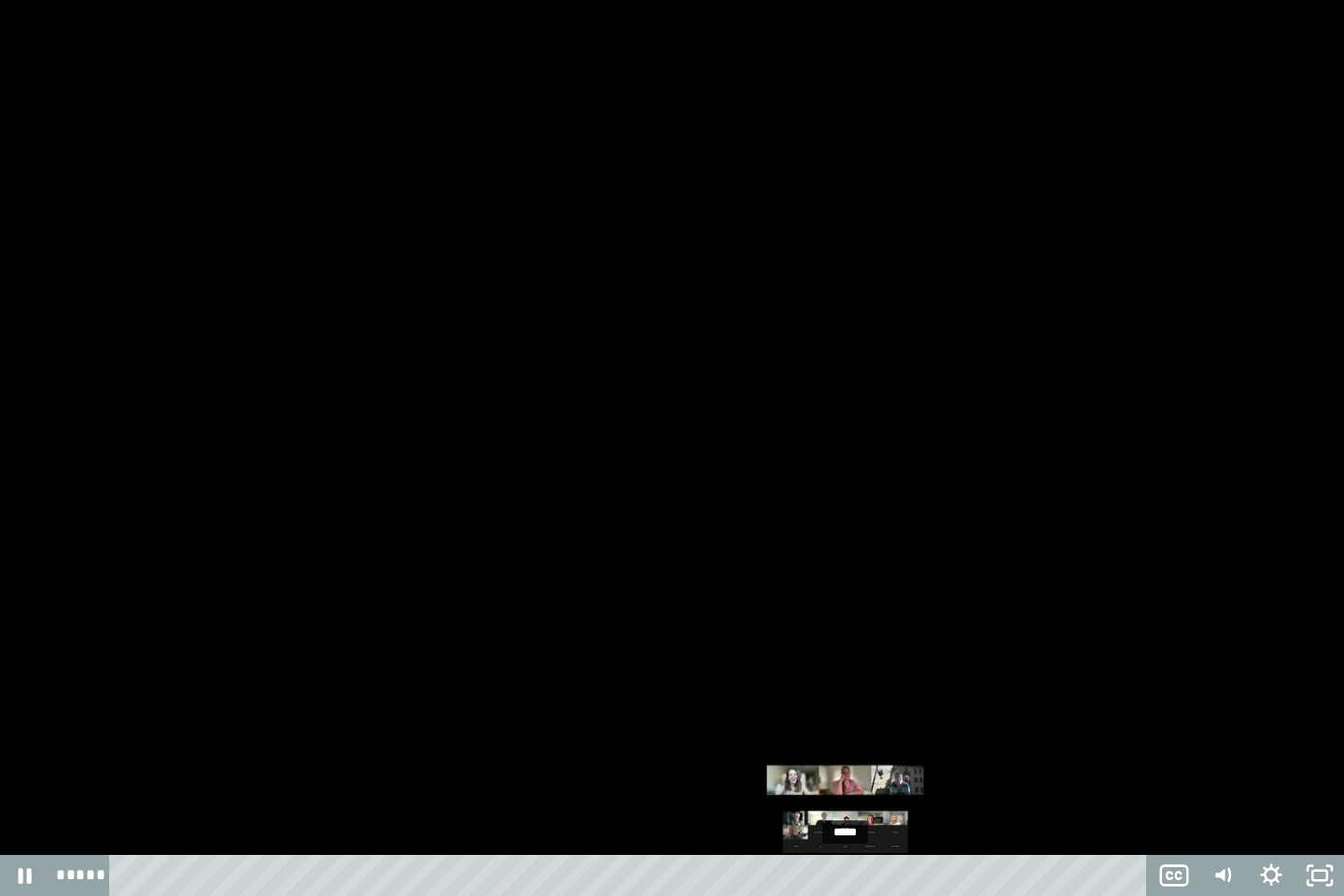 drag, startPoint x: 862, startPoint y: 871, endPoint x: 847, endPoint y: 871, distance: 15 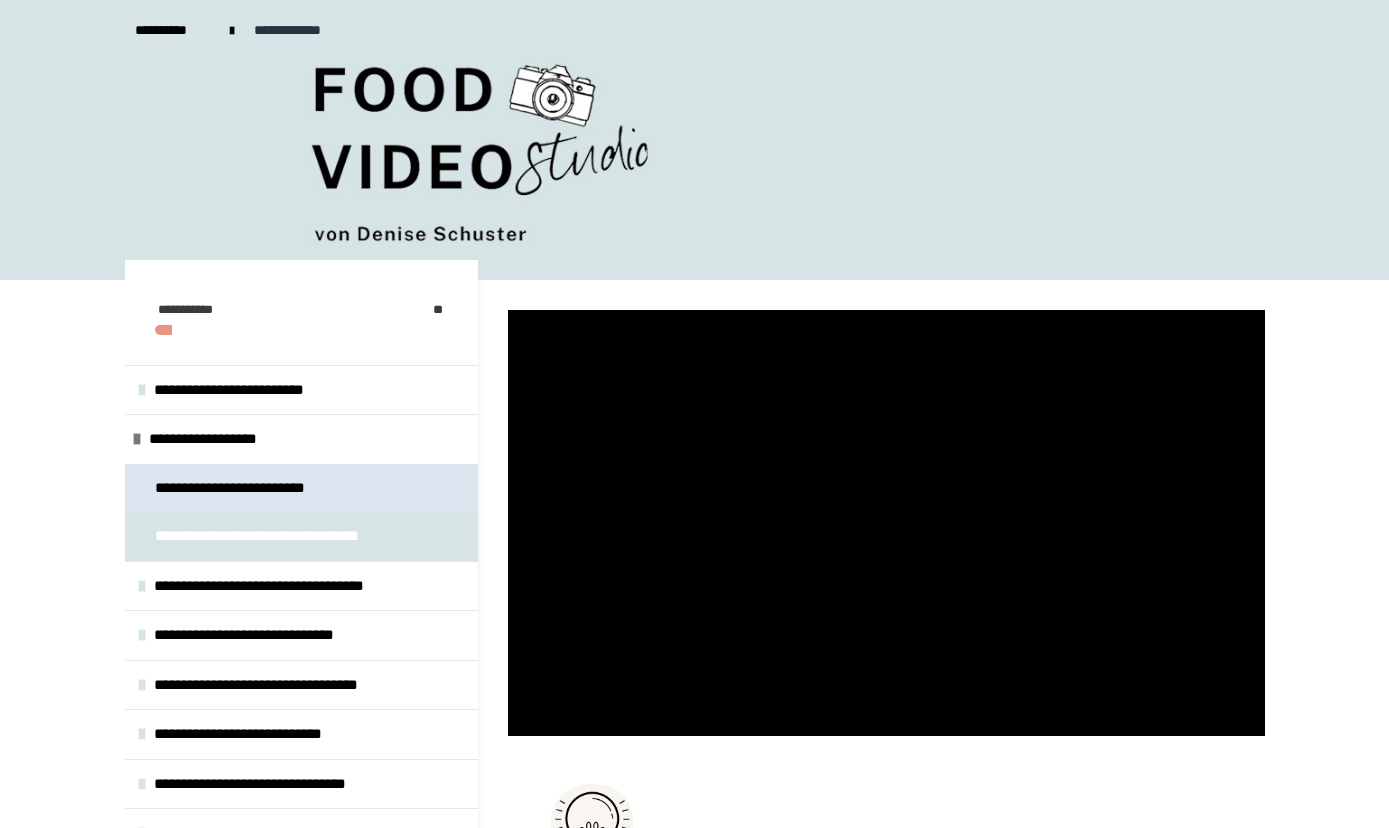 click on "**********" at bounding box center [249, 488] 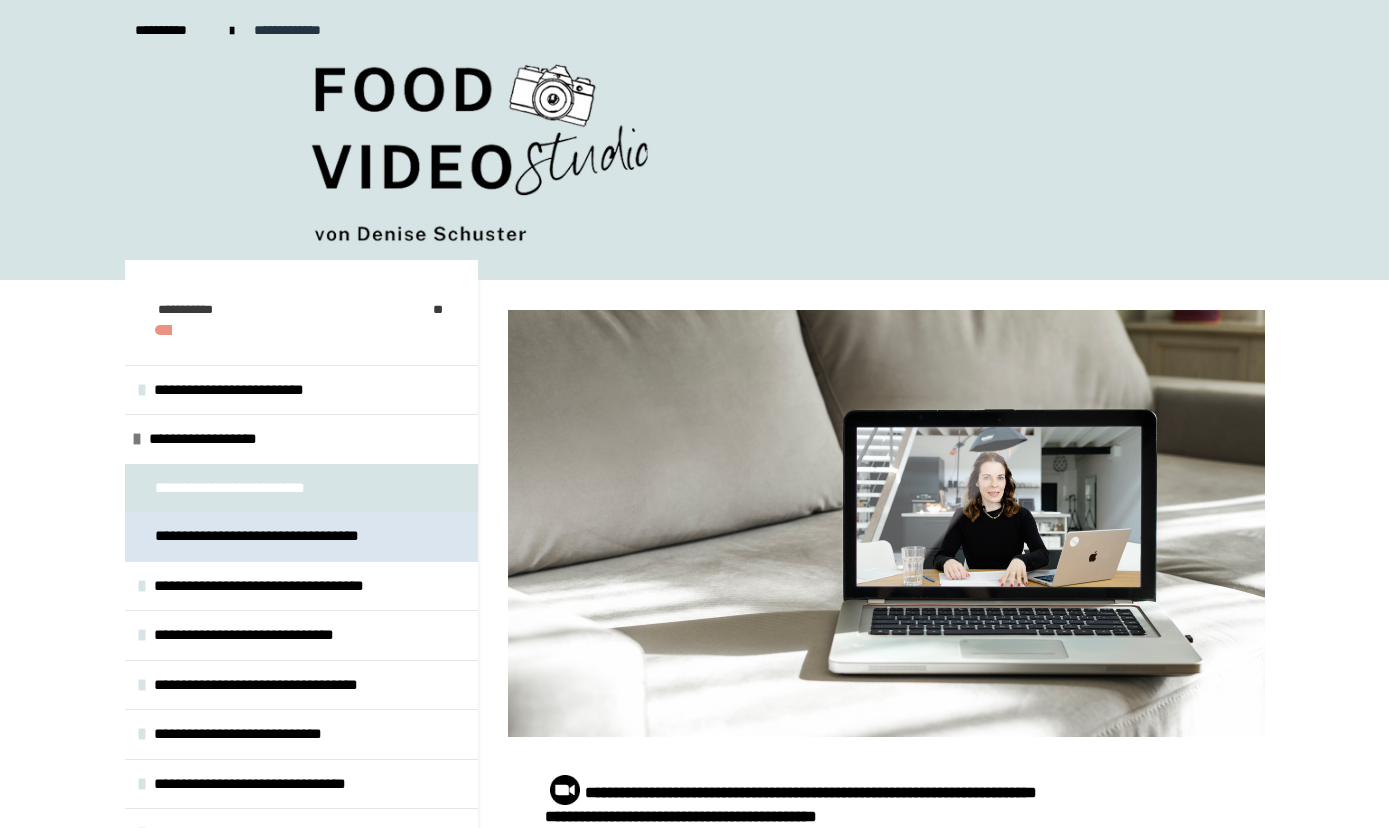 click on "**********" at bounding box center (286, 536) 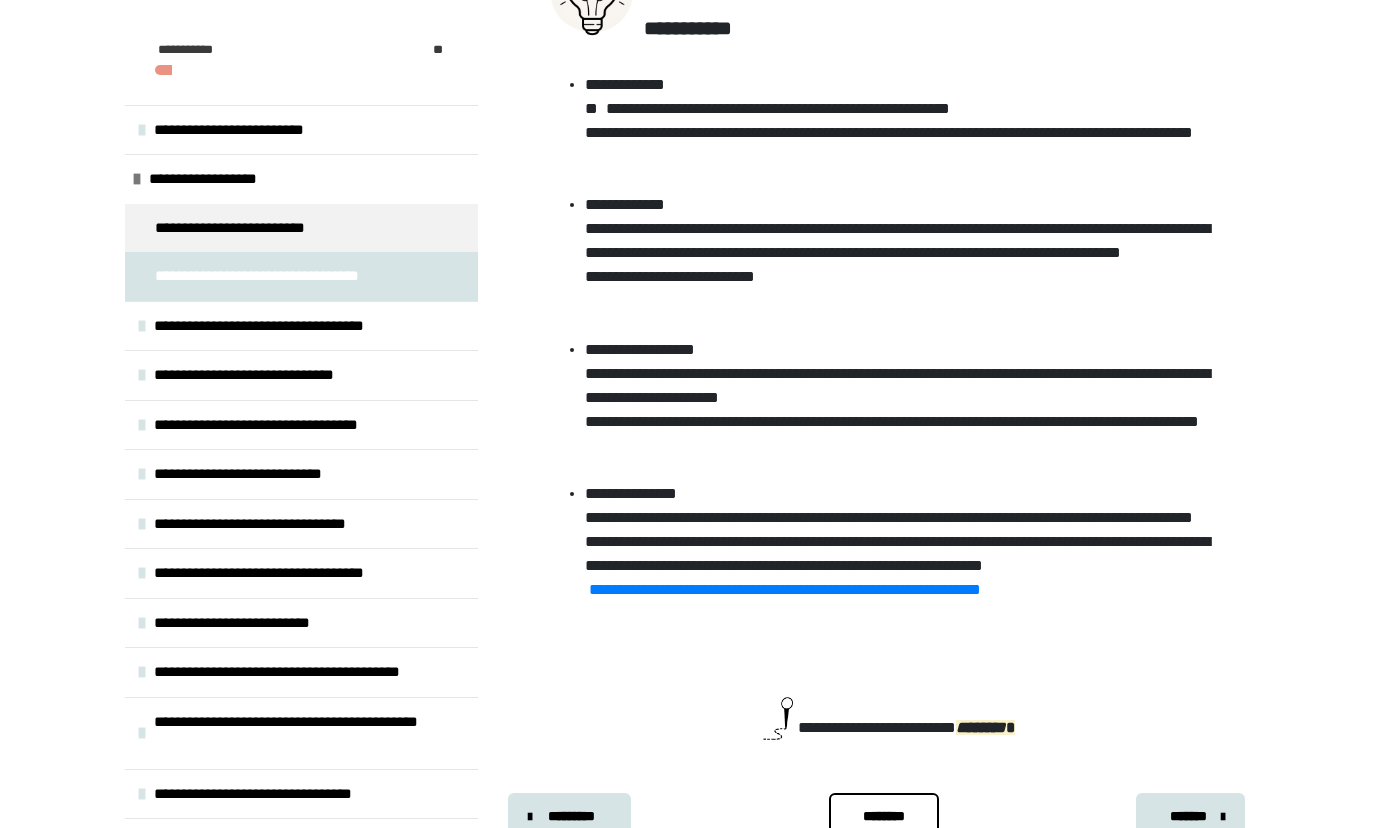 scroll, scrollTop: 906, scrollLeft: 0, axis: vertical 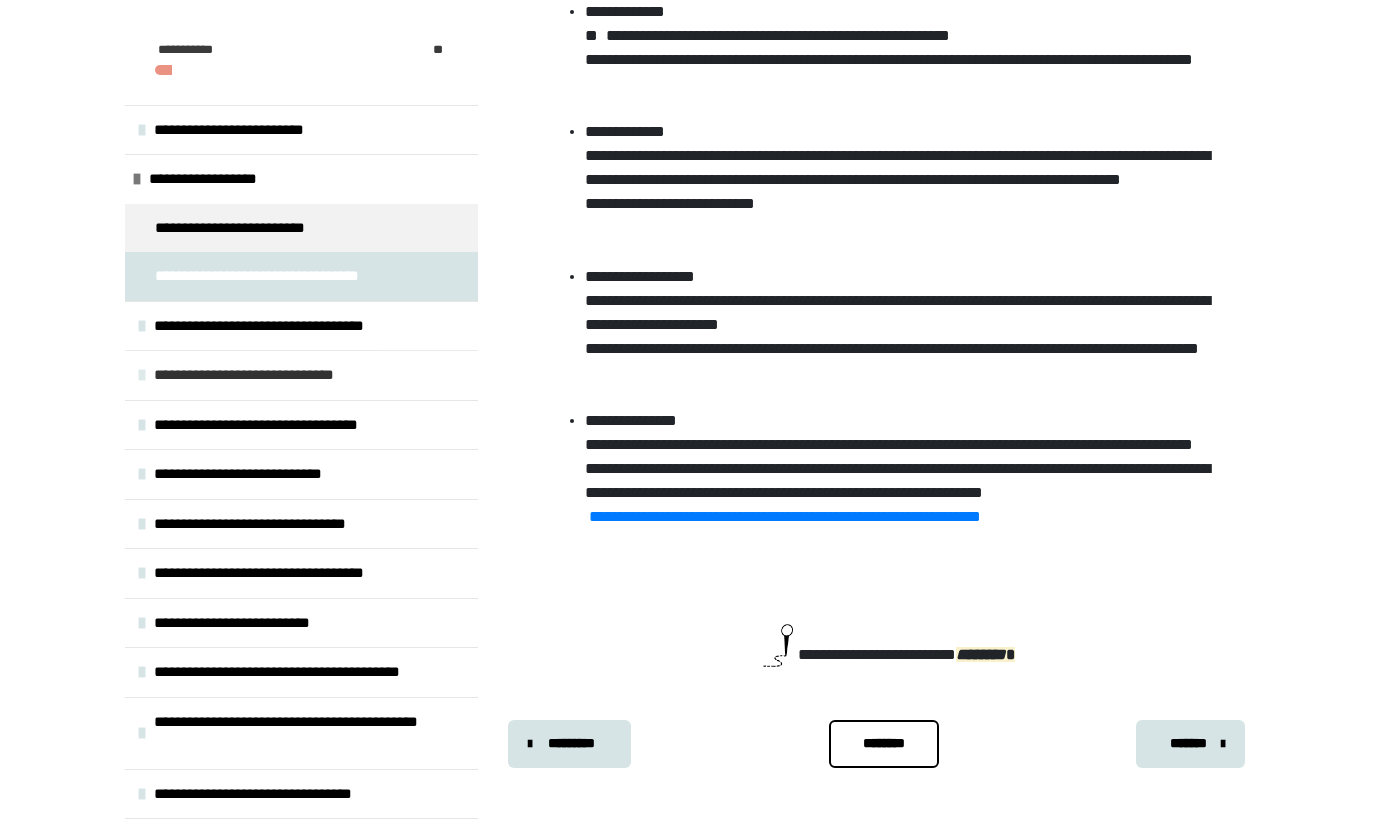 click on "**********" at bounding box center [267, 375] 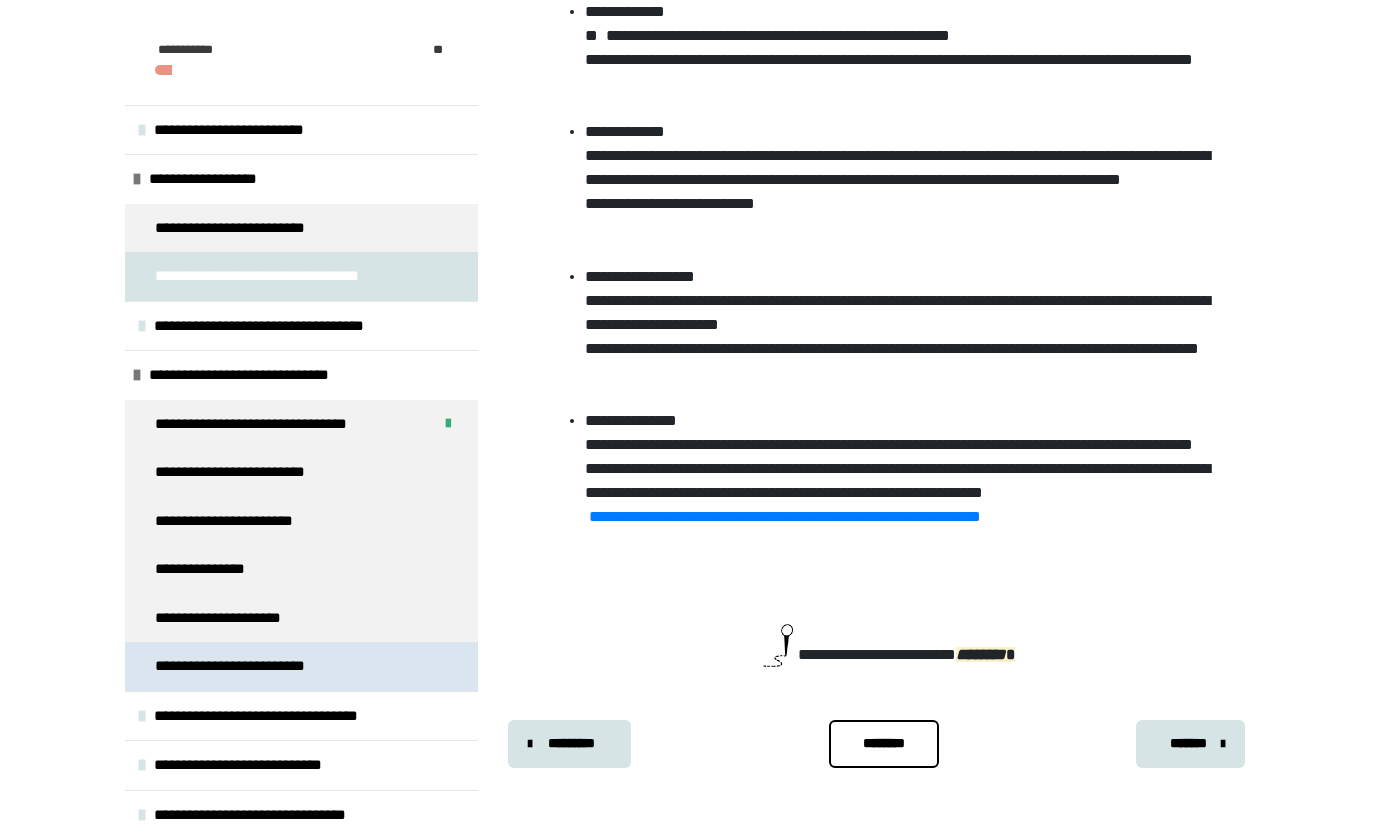 click on "**********" at bounding box center (250, 666) 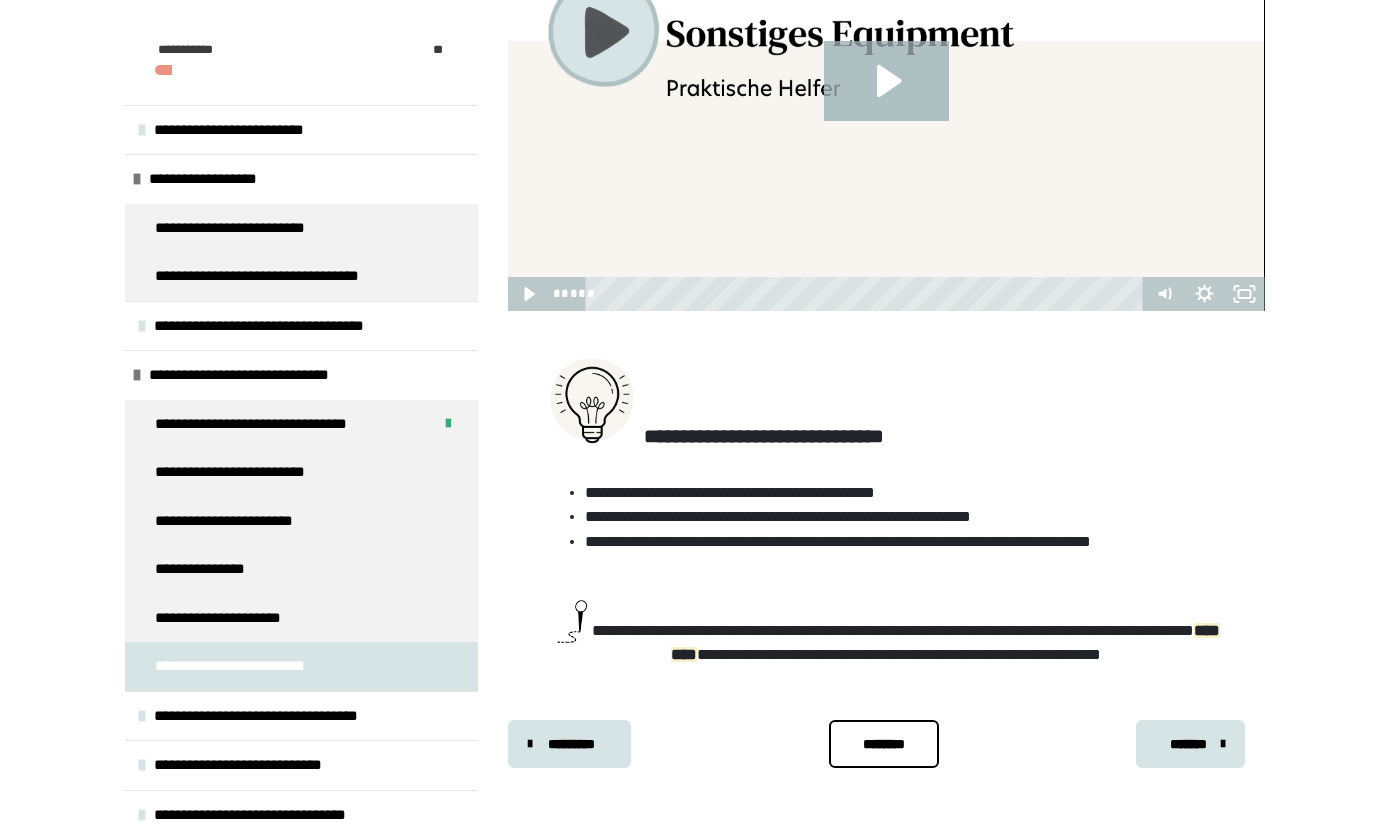 scroll, scrollTop: 449, scrollLeft: 0, axis: vertical 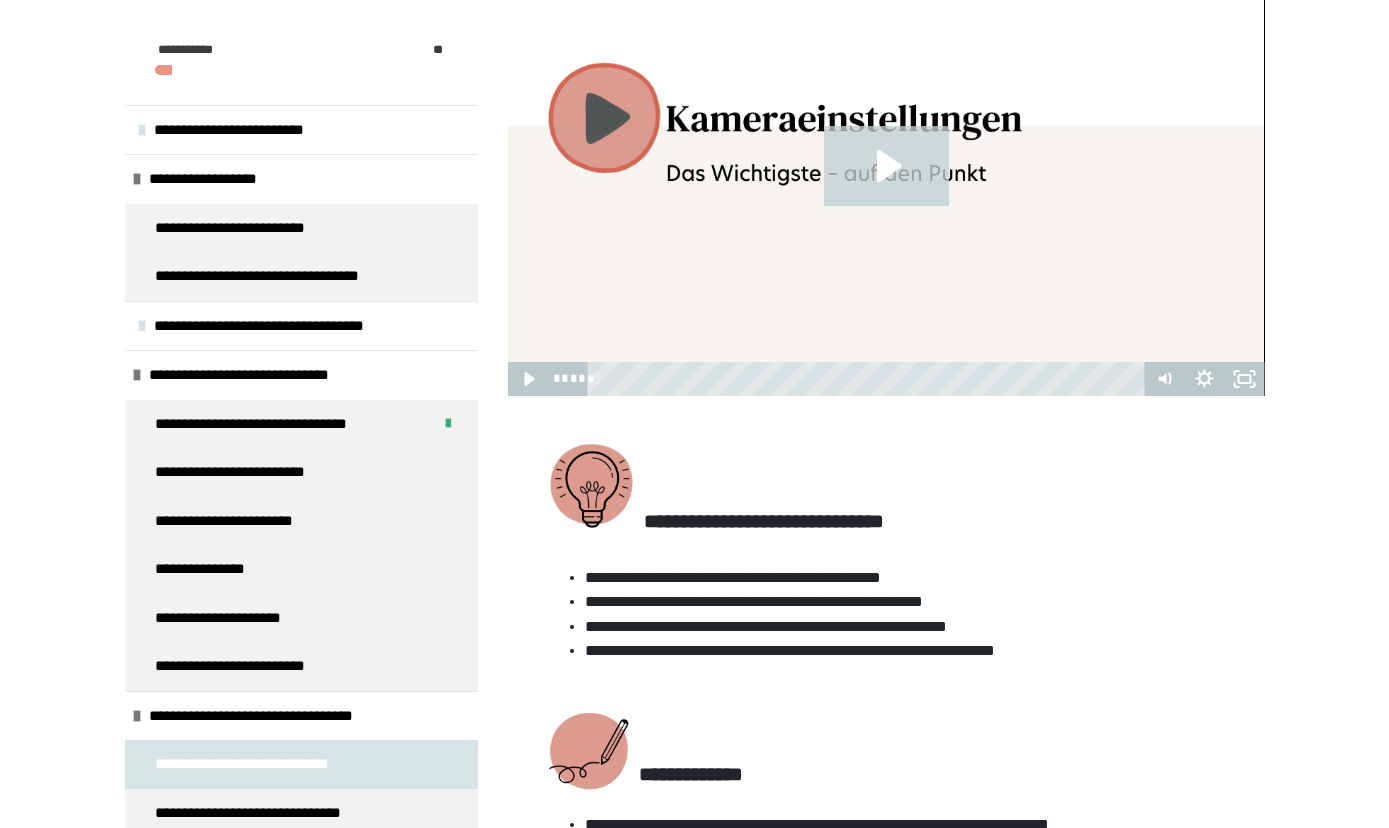 click 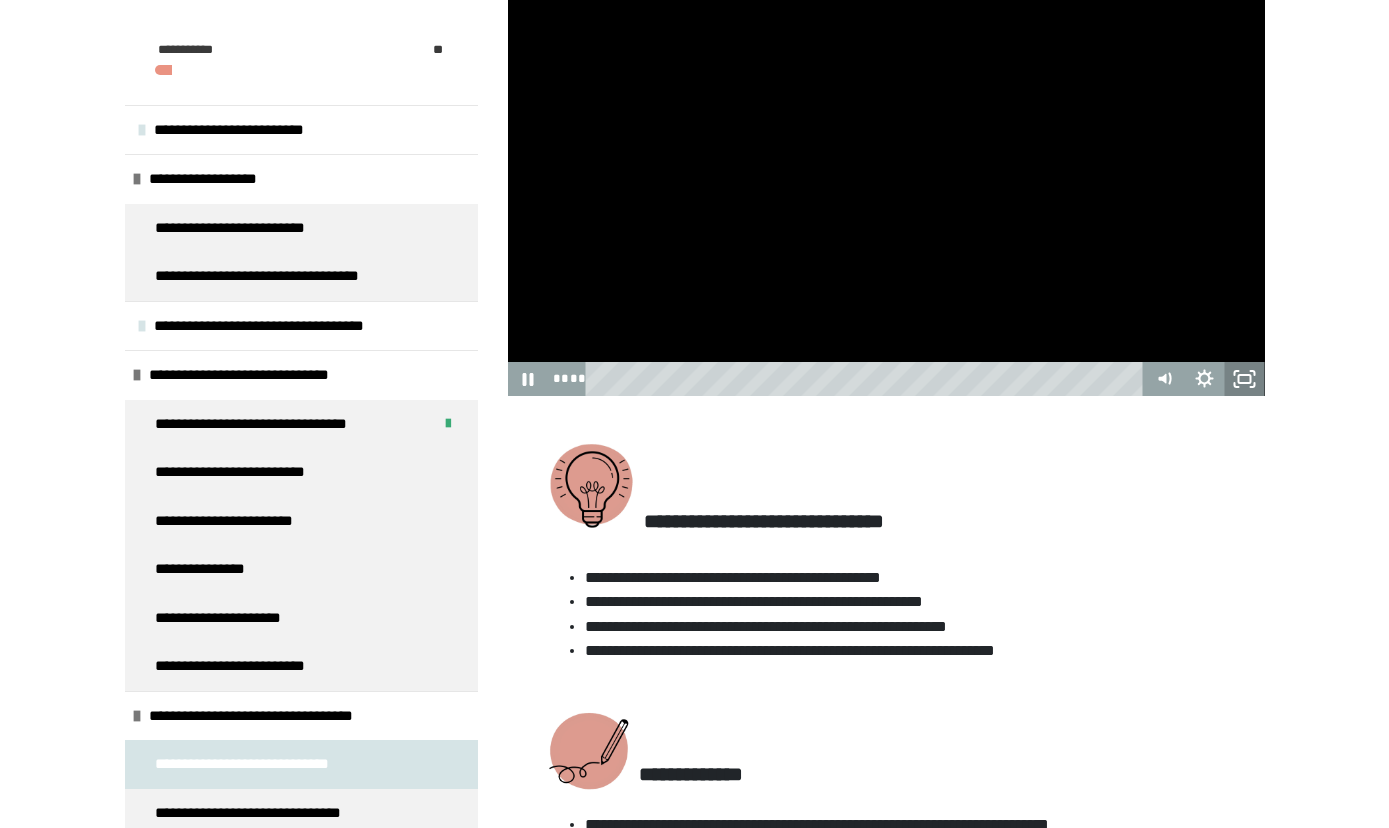 click 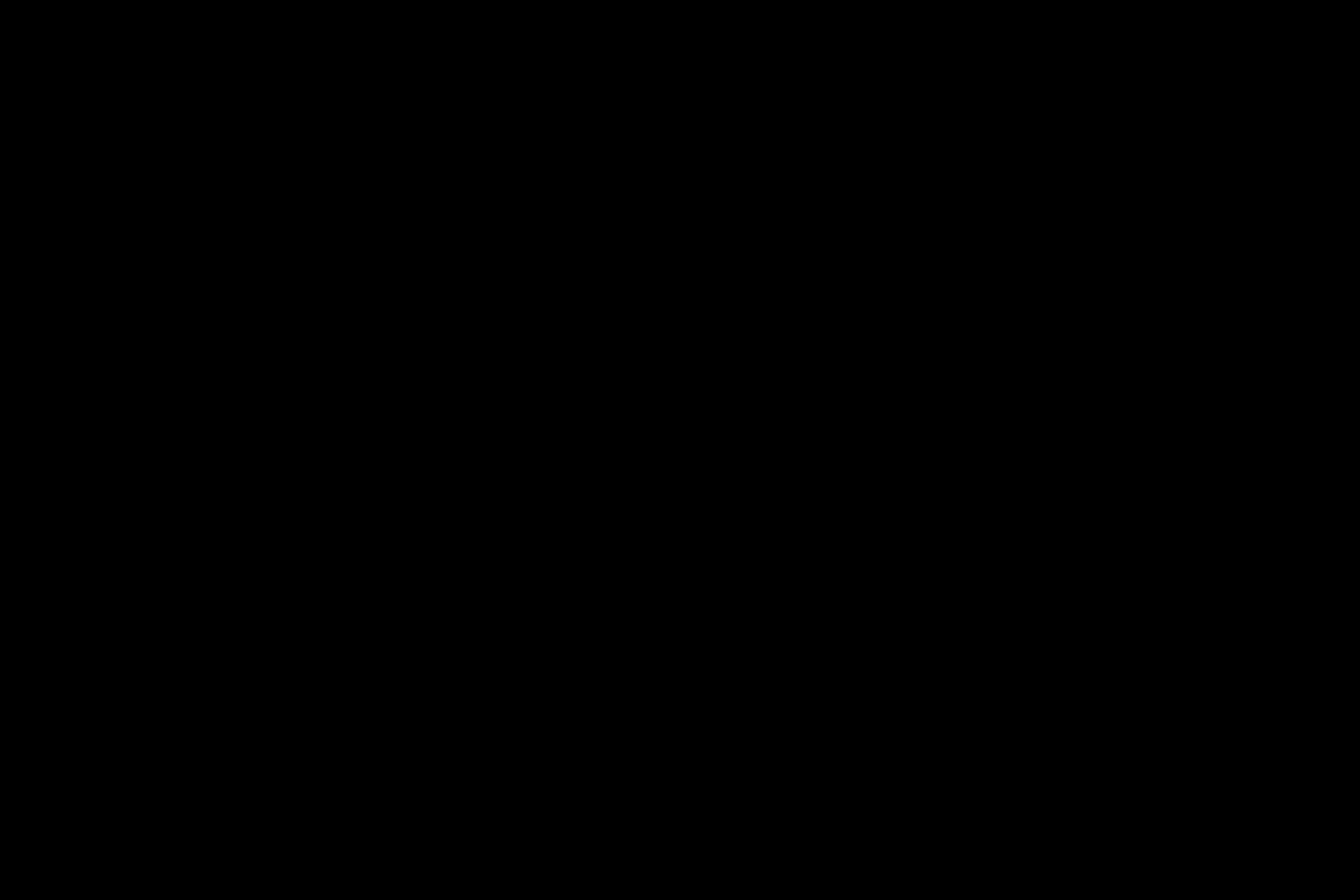 click at bounding box center (672, 448) 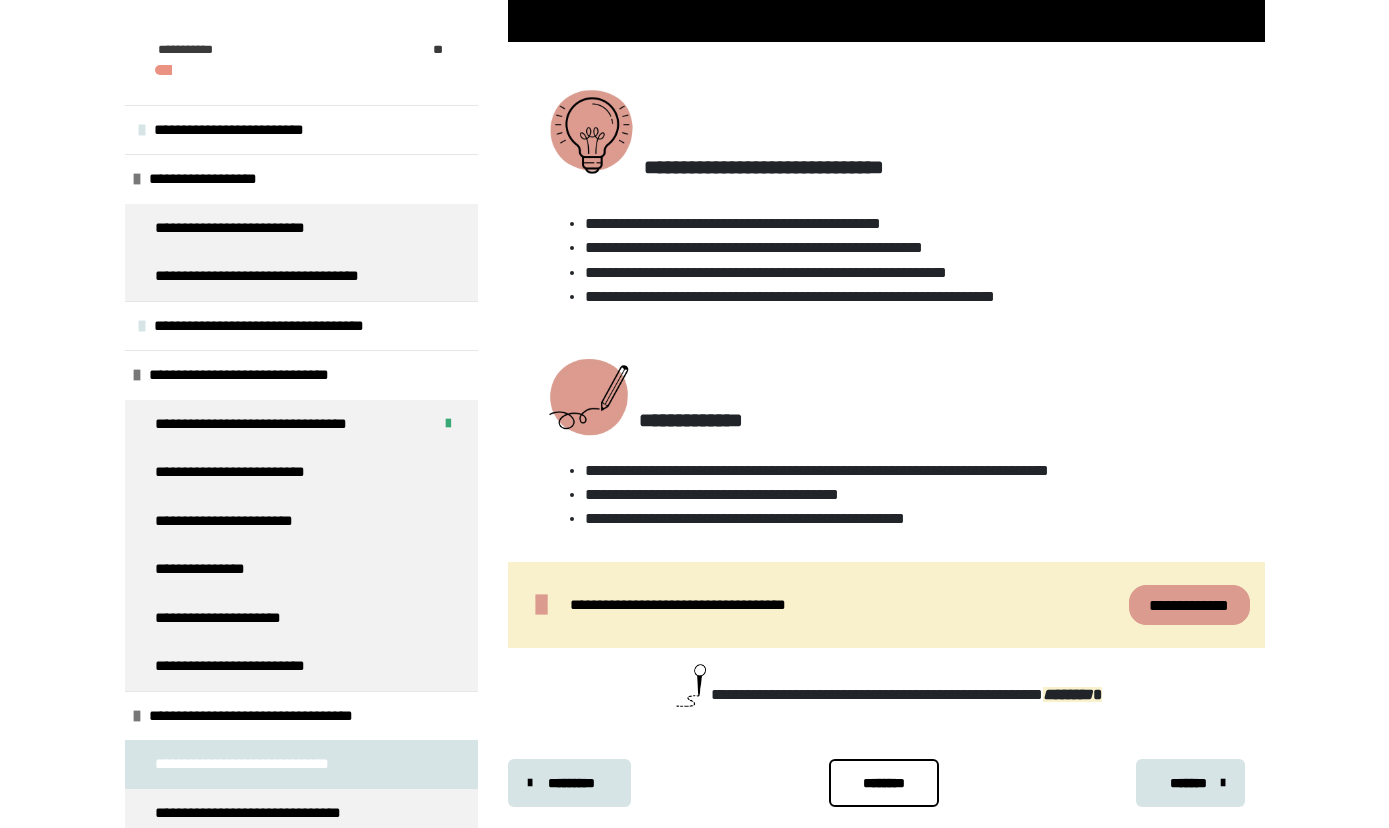 scroll, scrollTop: 735, scrollLeft: 0, axis: vertical 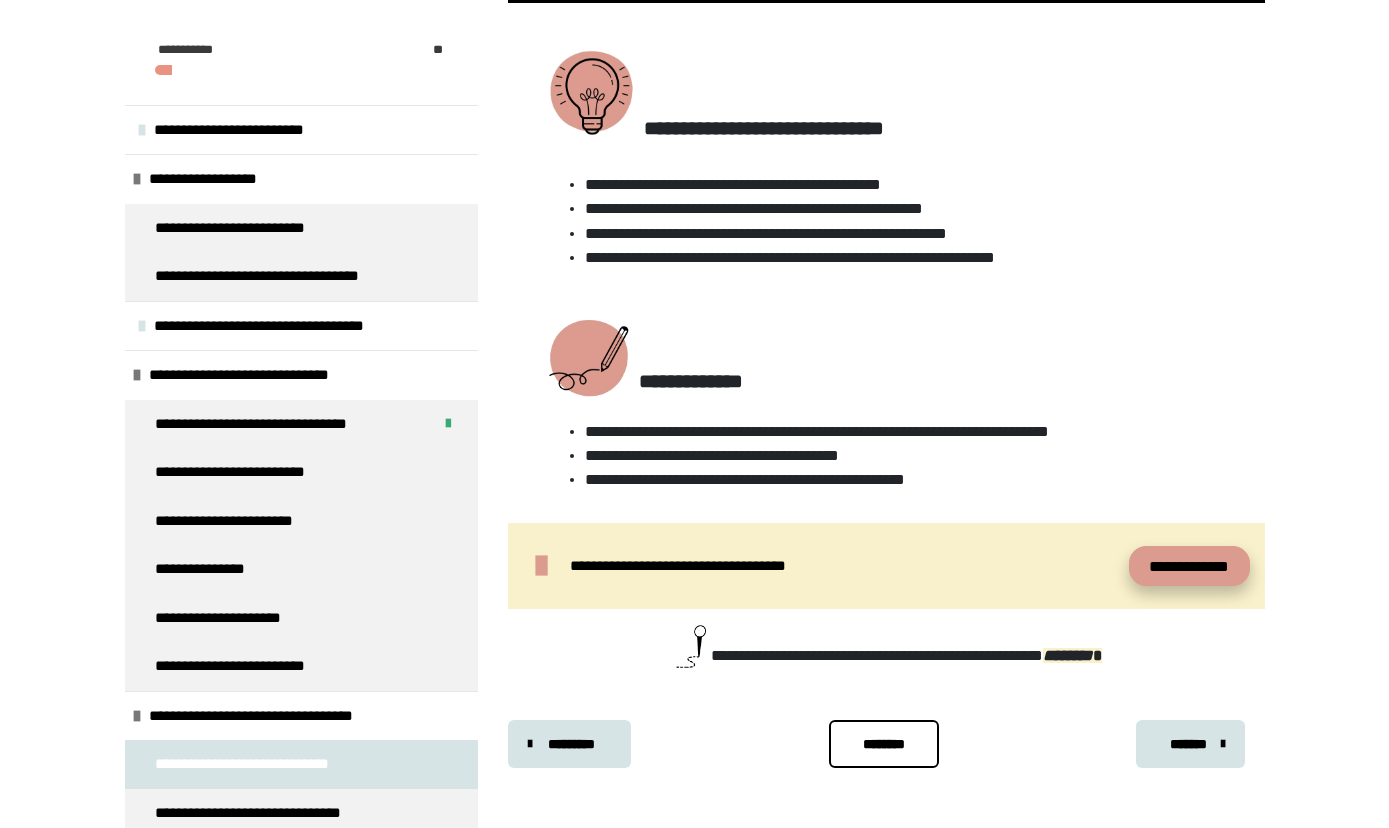 click on "**********" at bounding box center [1189, 566] 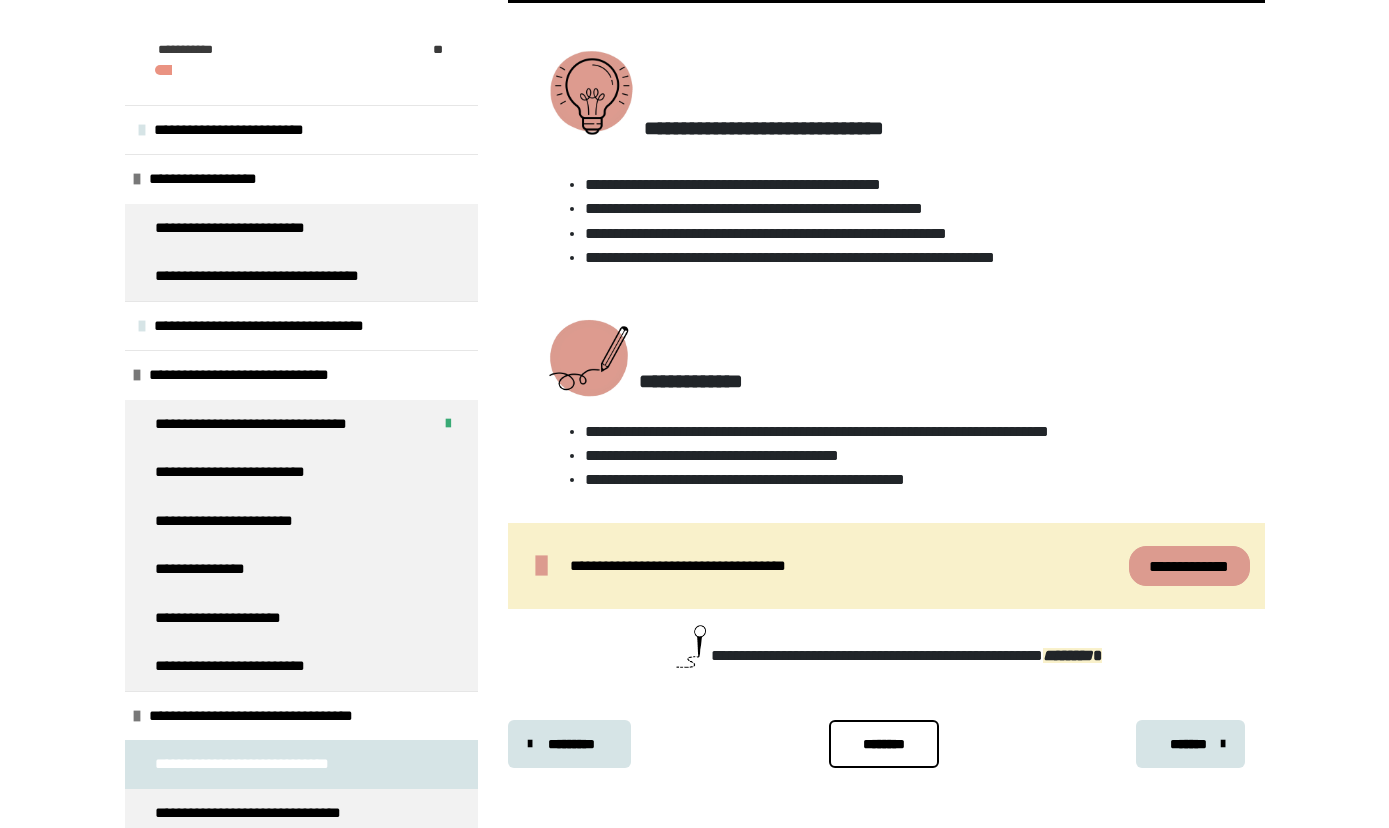 click on "*******" at bounding box center (1188, 744) 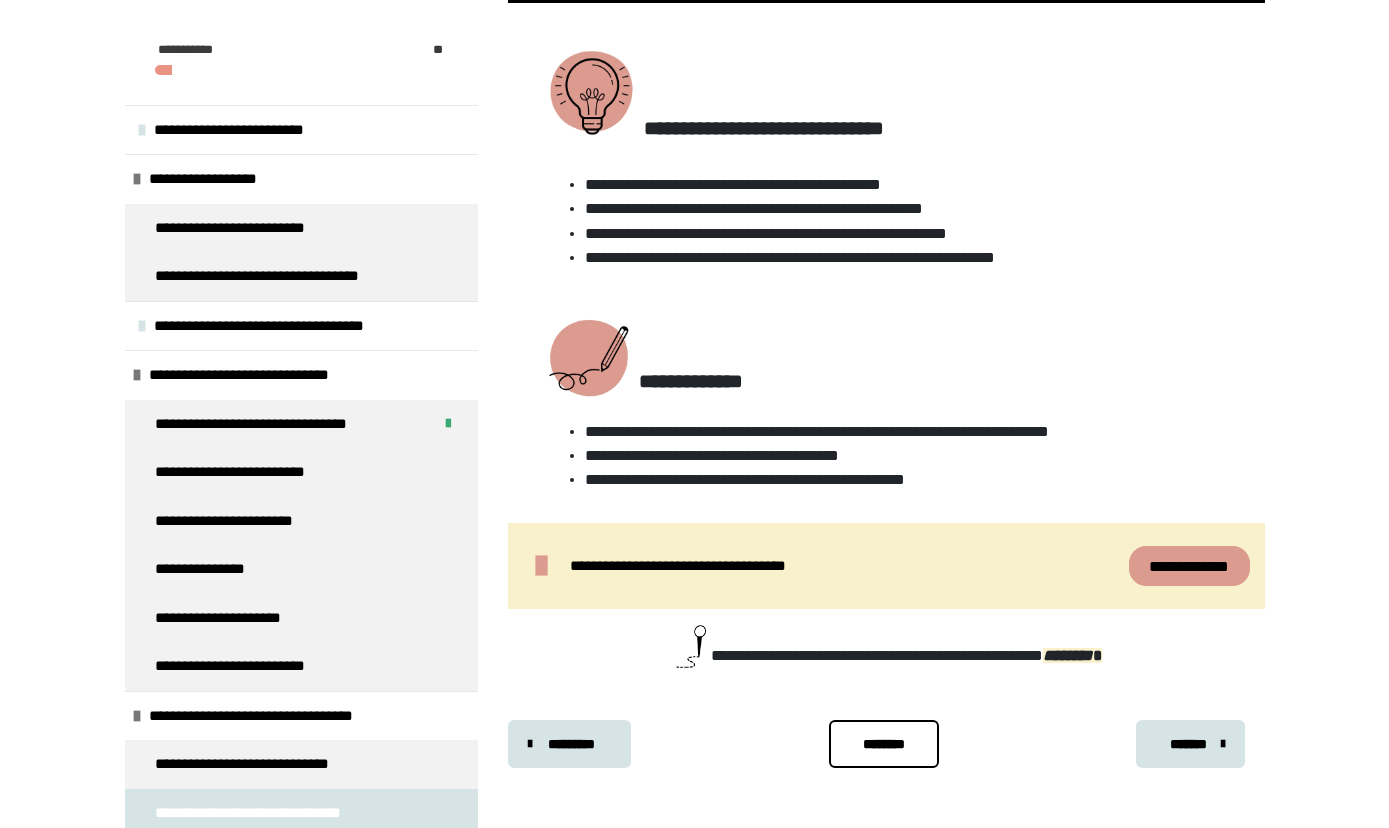 scroll, scrollTop: 585, scrollLeft: 0, axis: vertical 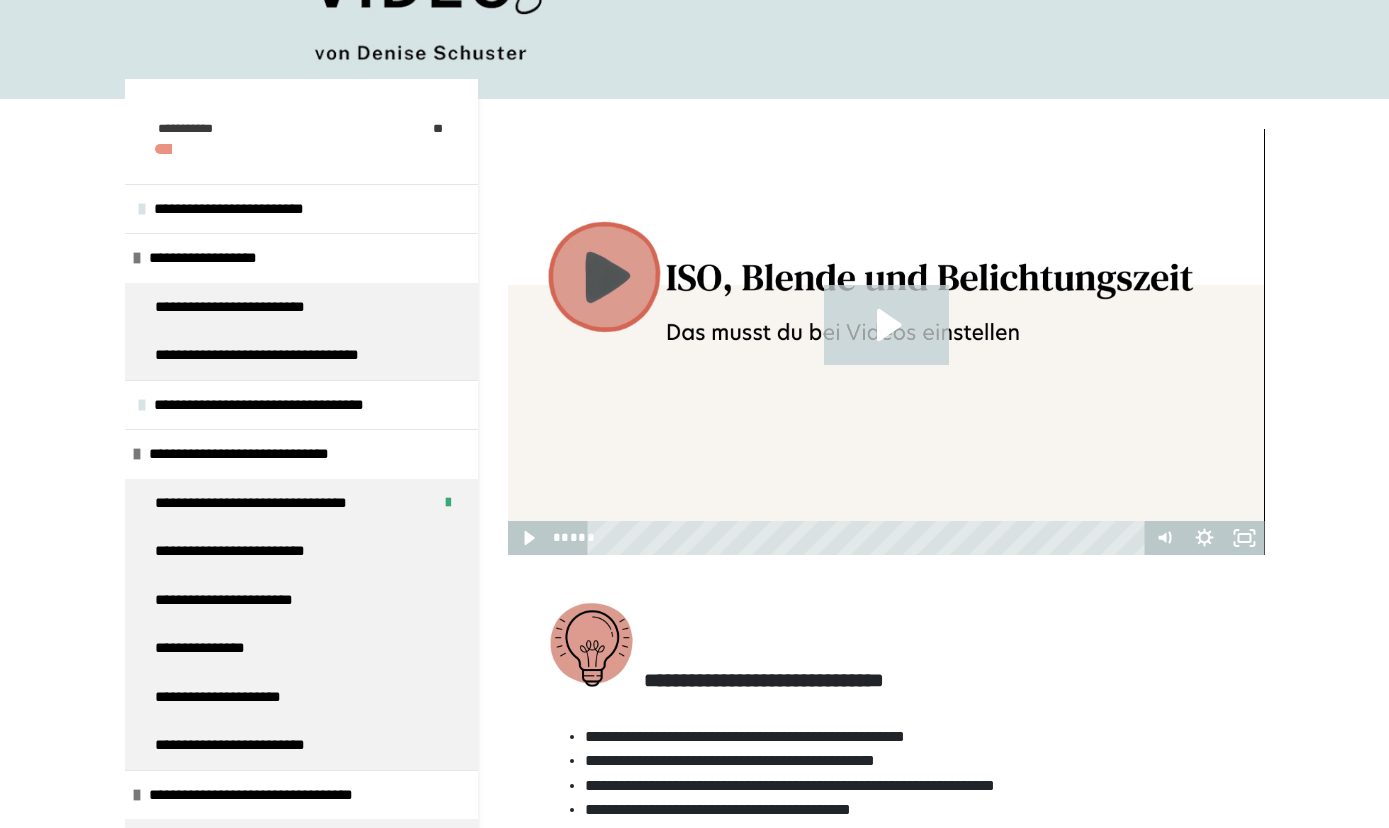 click 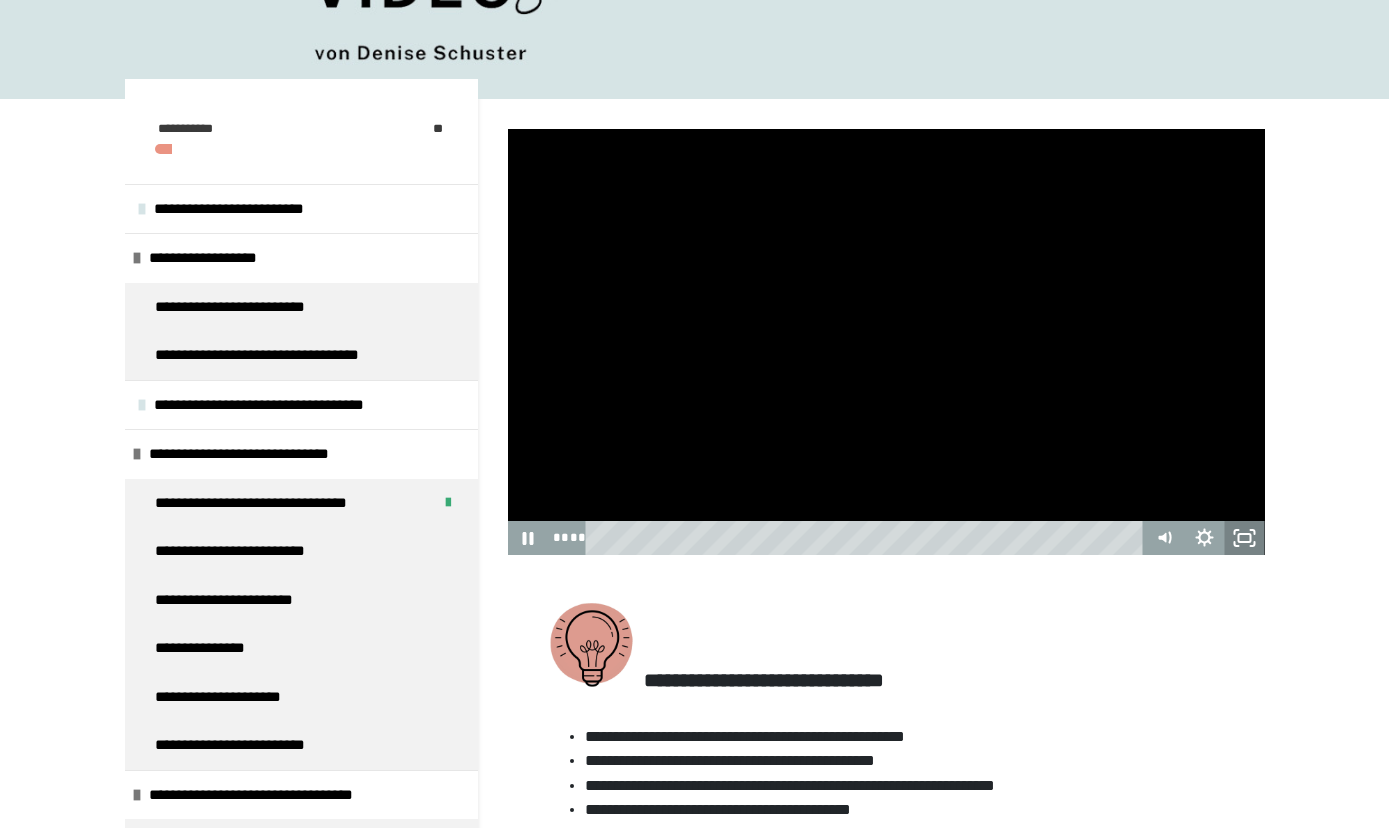 click 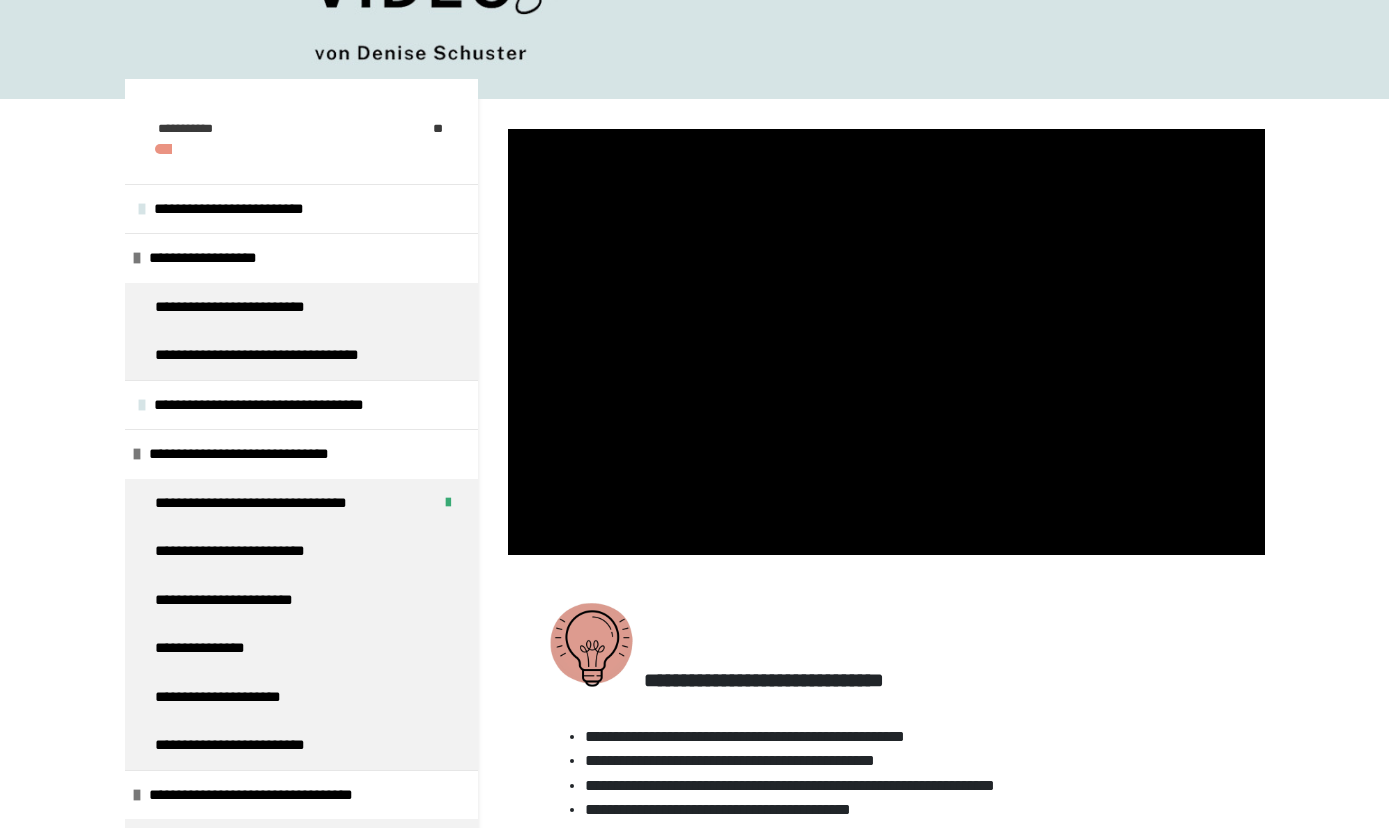 drag, startPoint x: 1375, startPoint y: 404, endPoint x: 1367, endPoint y: 508, distance: 104.307236 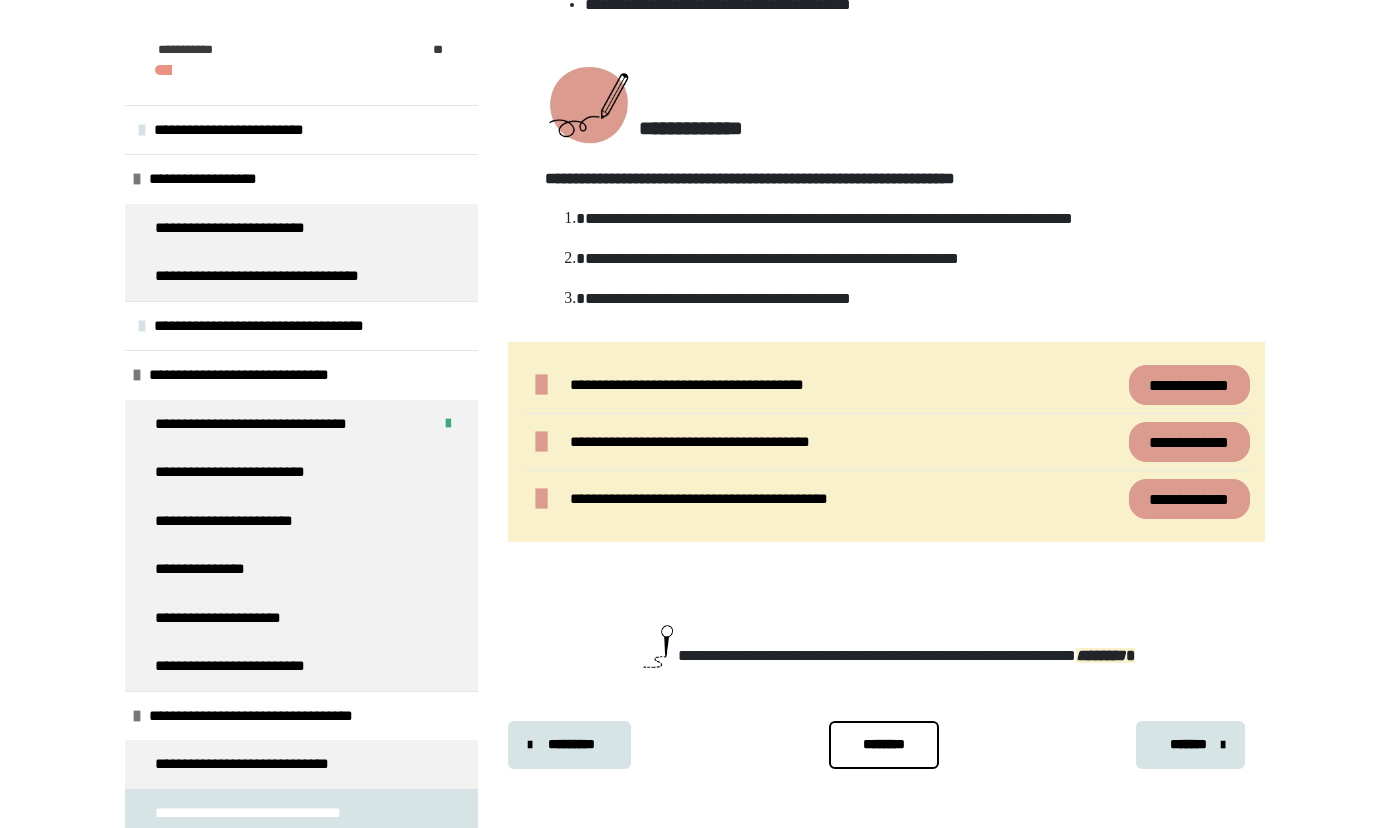 scroll, scrollTop: 987, scrollLeft: 0, axis: vertical 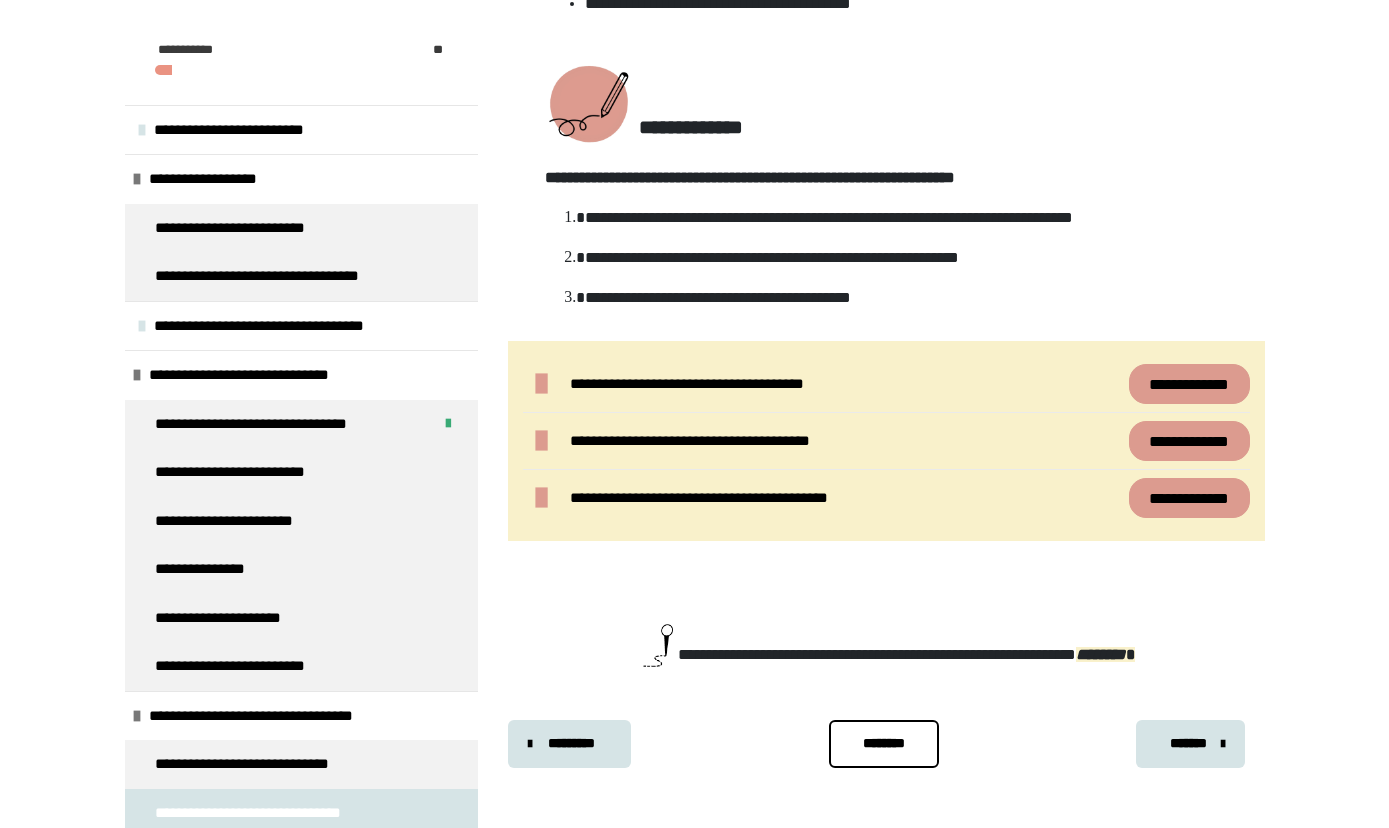click on "*******" at bounding box center (1188, 743) 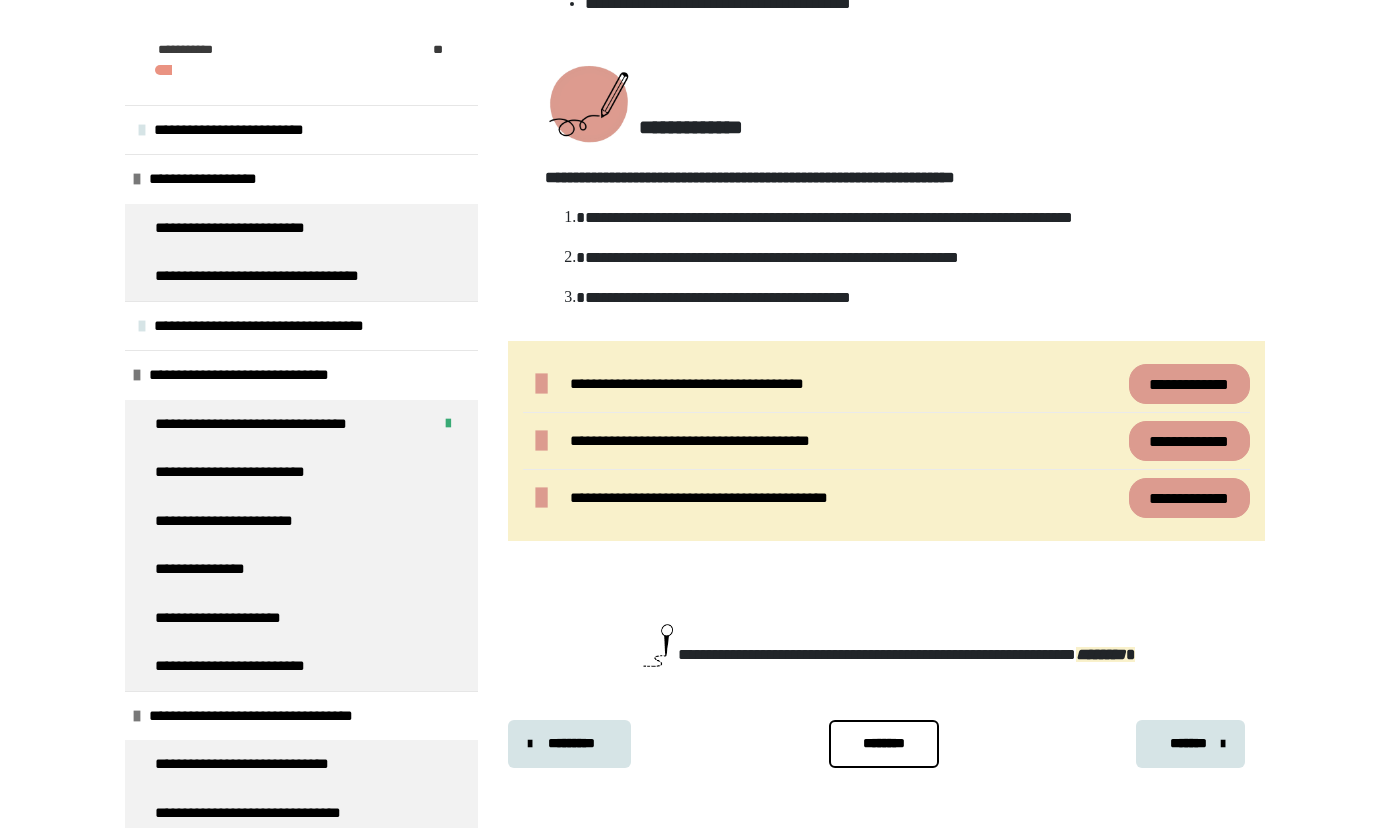scroll, scrollTop: 451, scrollLeft: 0, axis: vertical 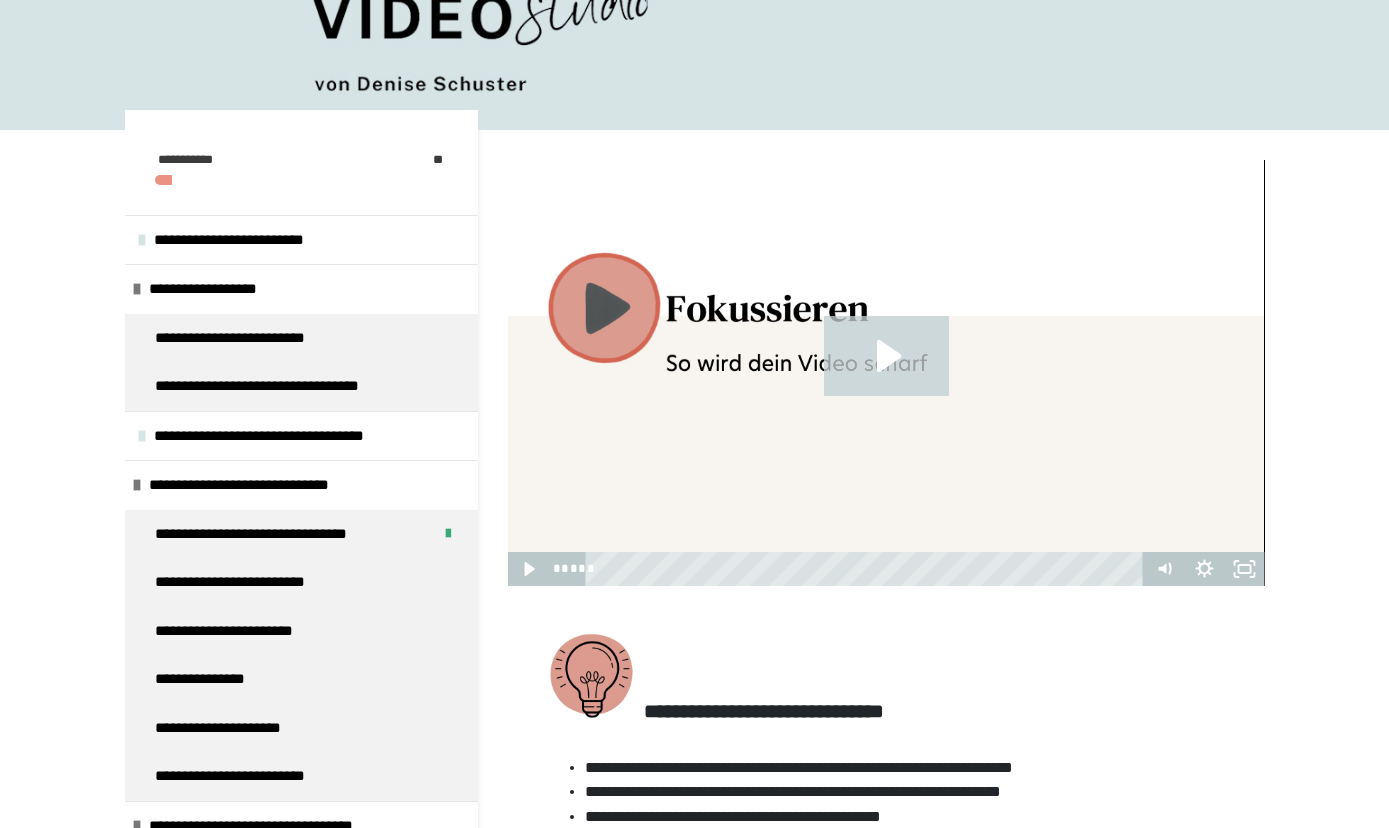 click 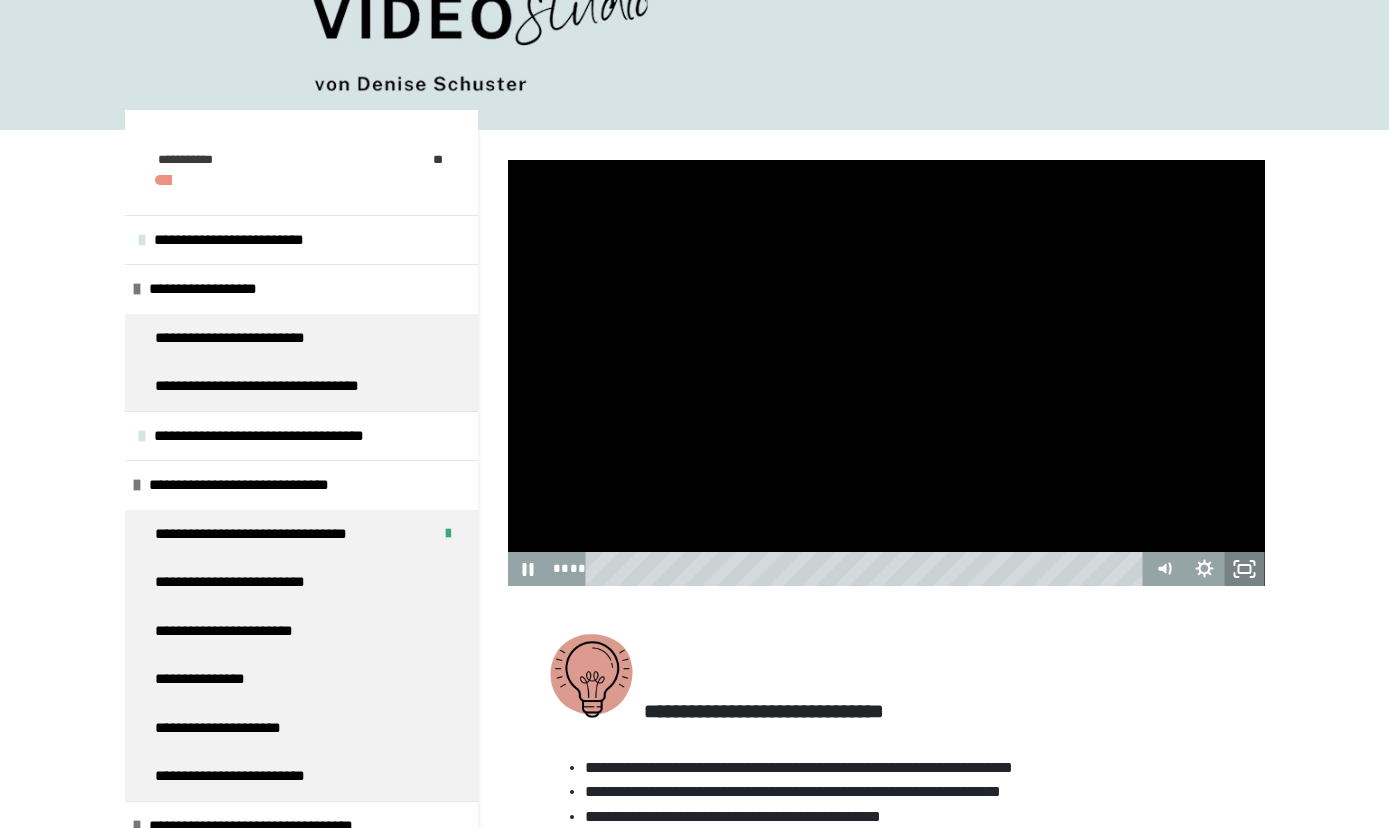 click 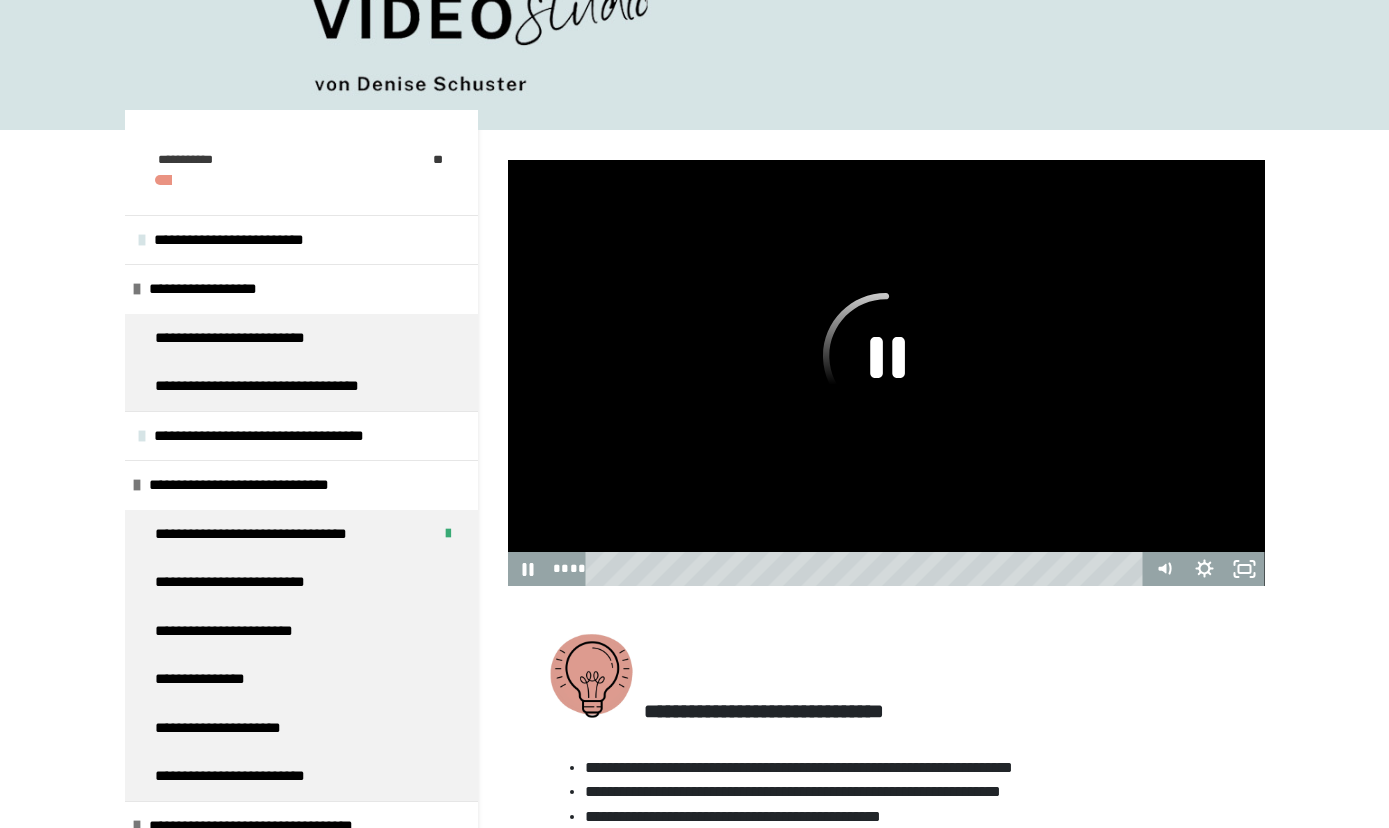 click 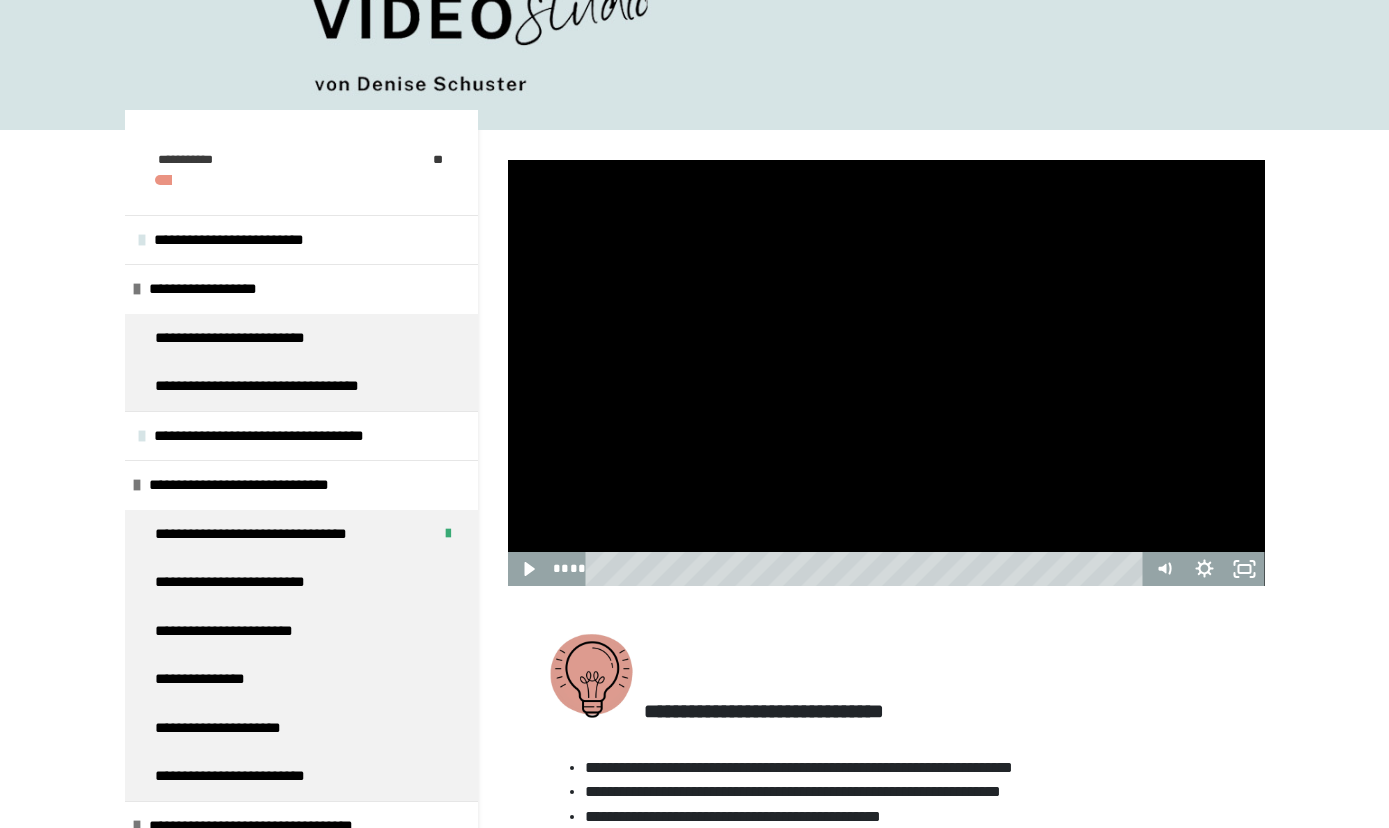 click at bounding box center (886, 373) 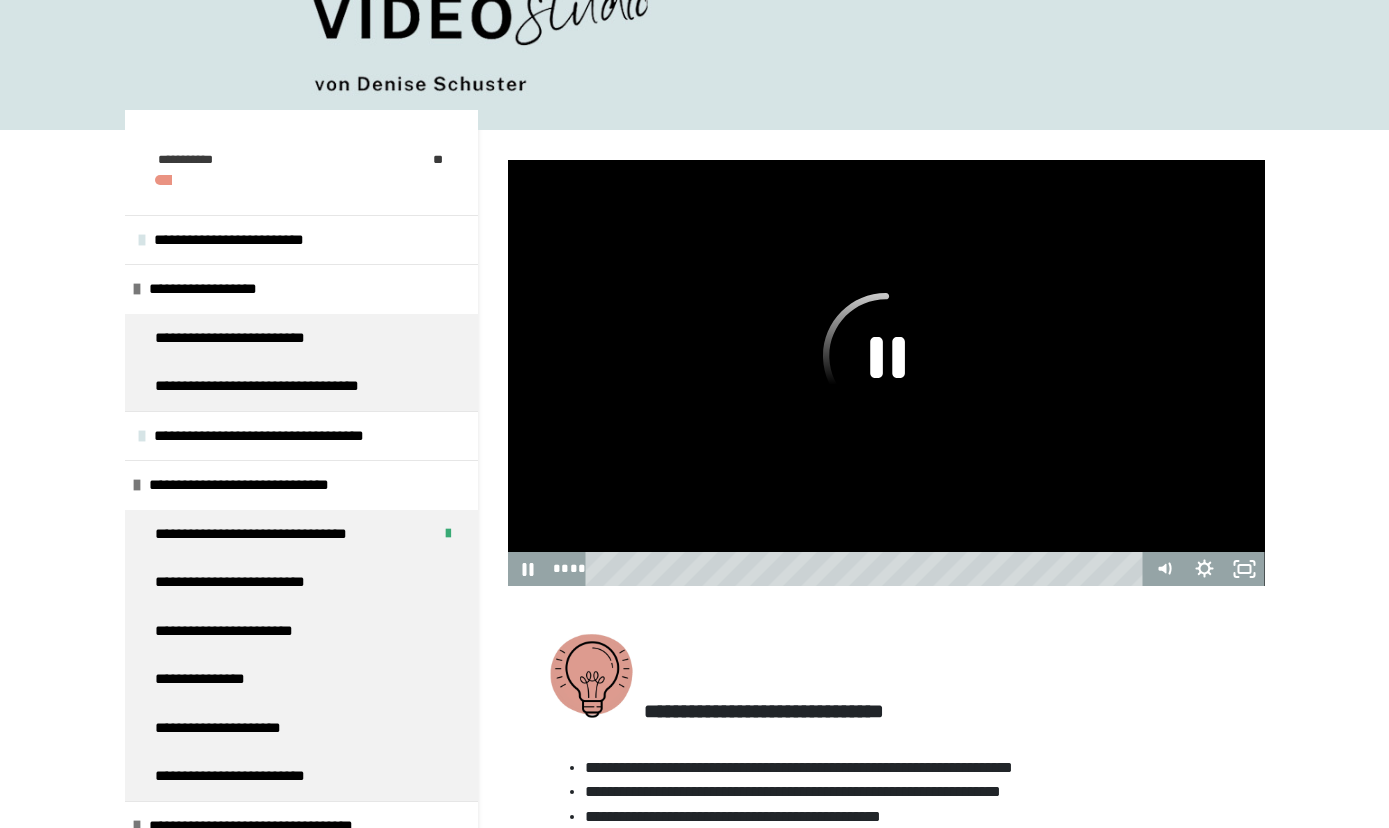 click 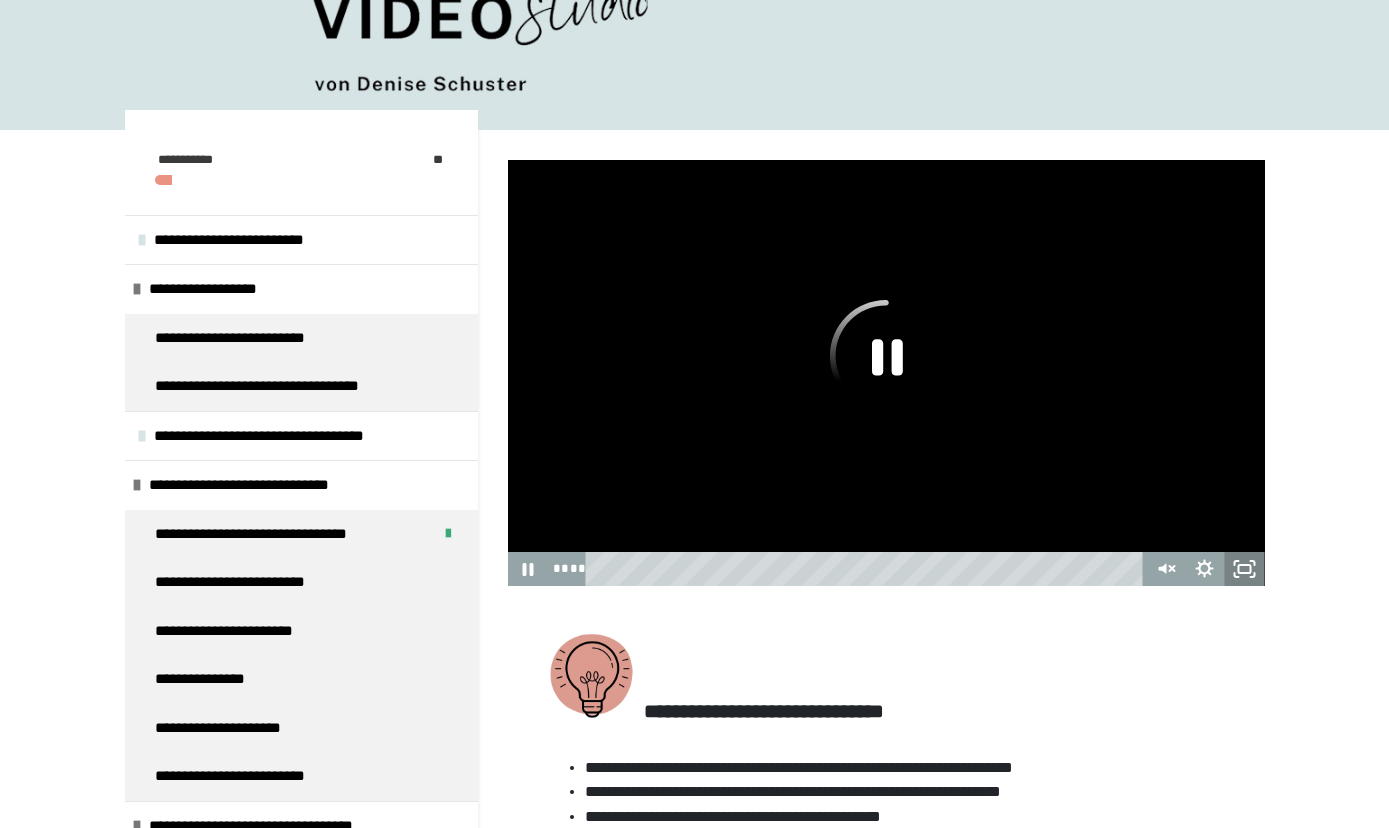 click 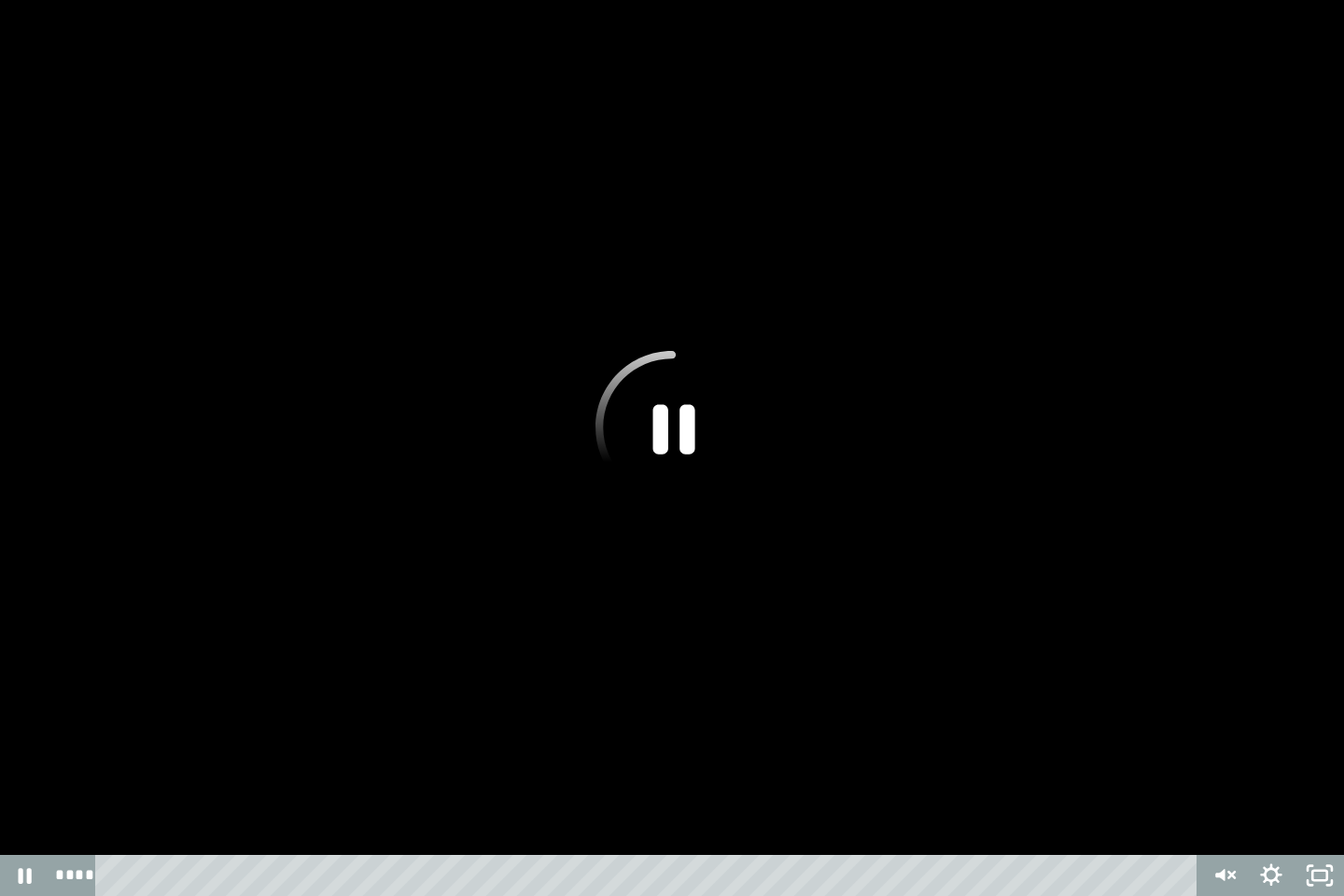 click 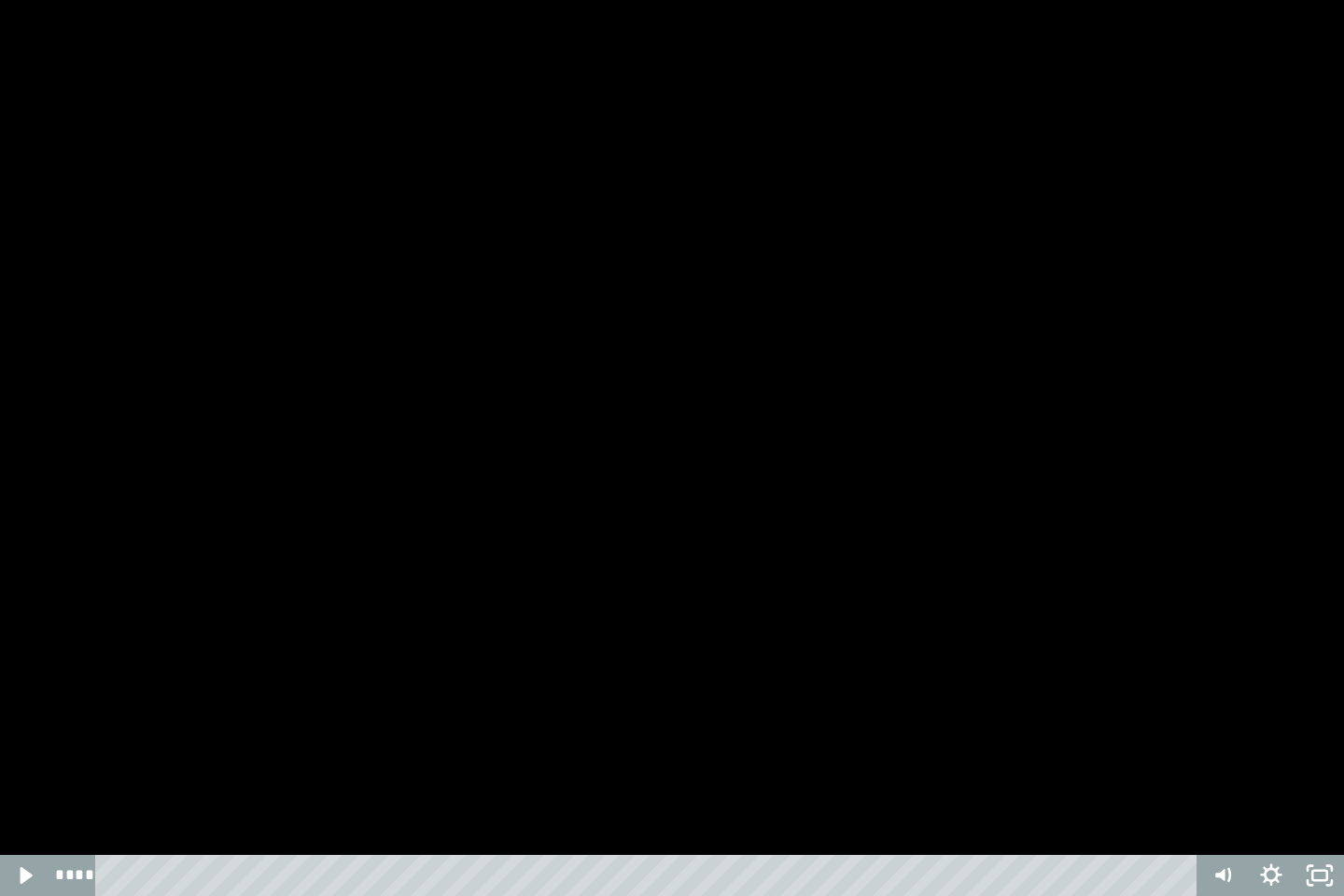click at bounding box center (672, 448) 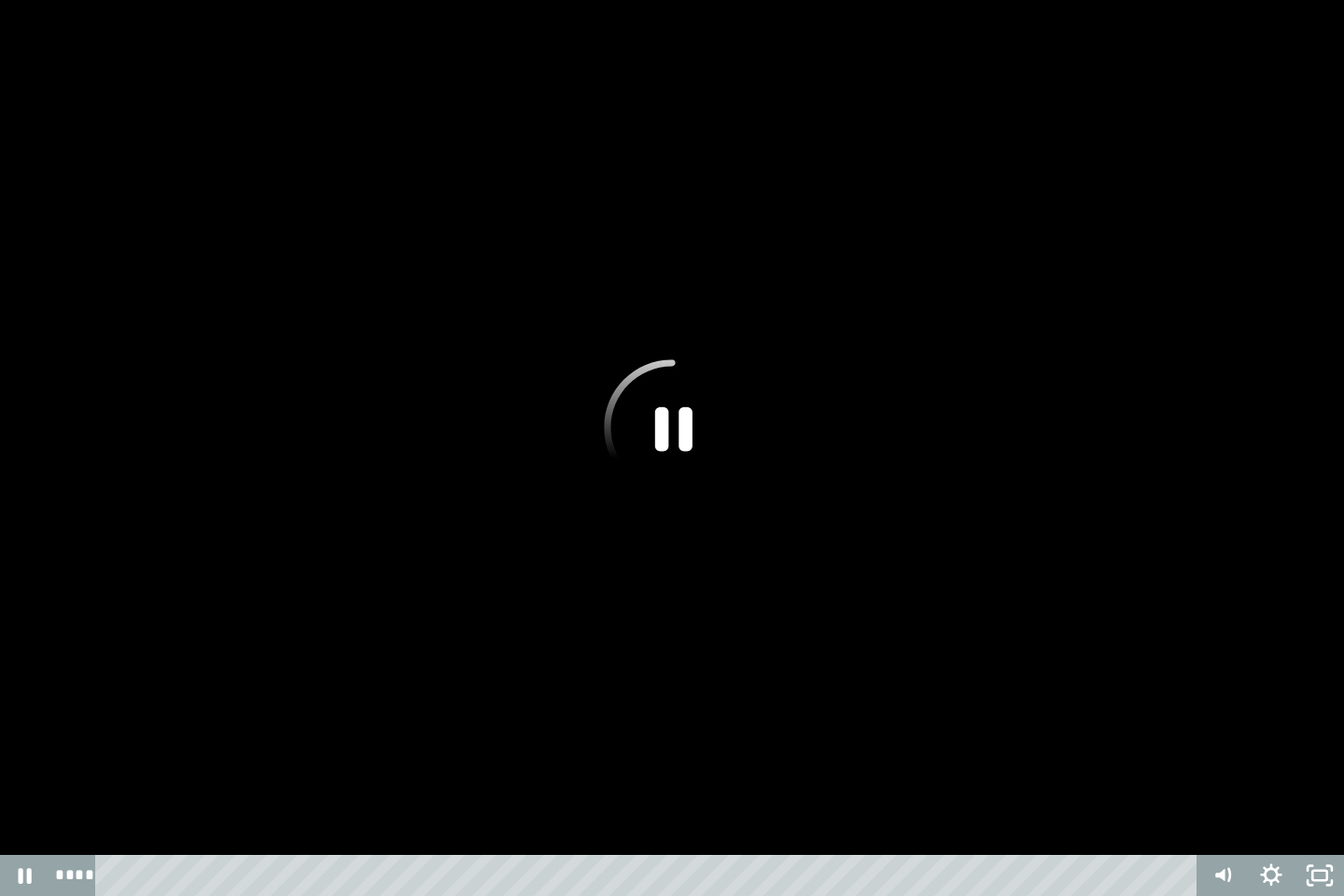 click 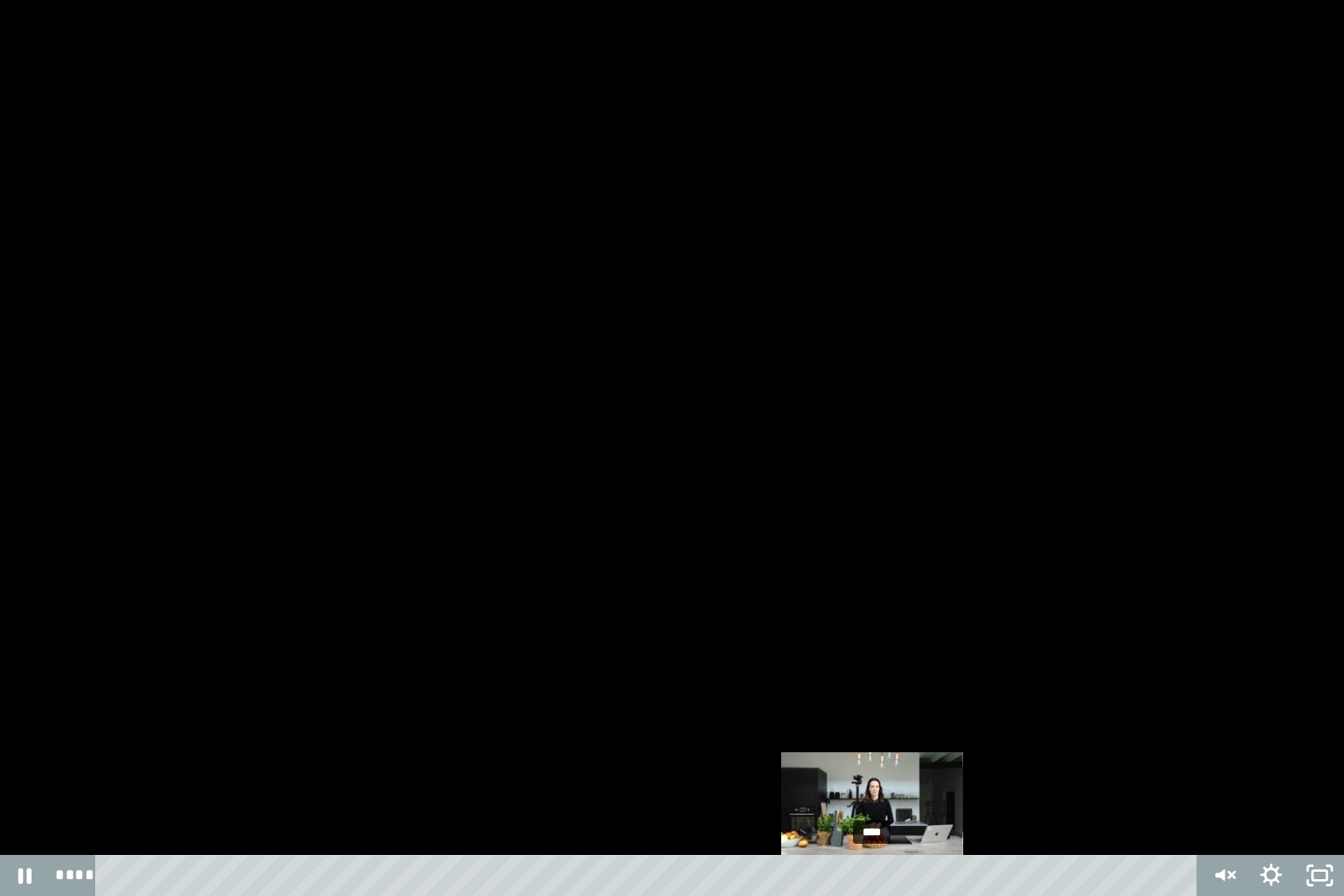 click at bounding box center [872, 875] 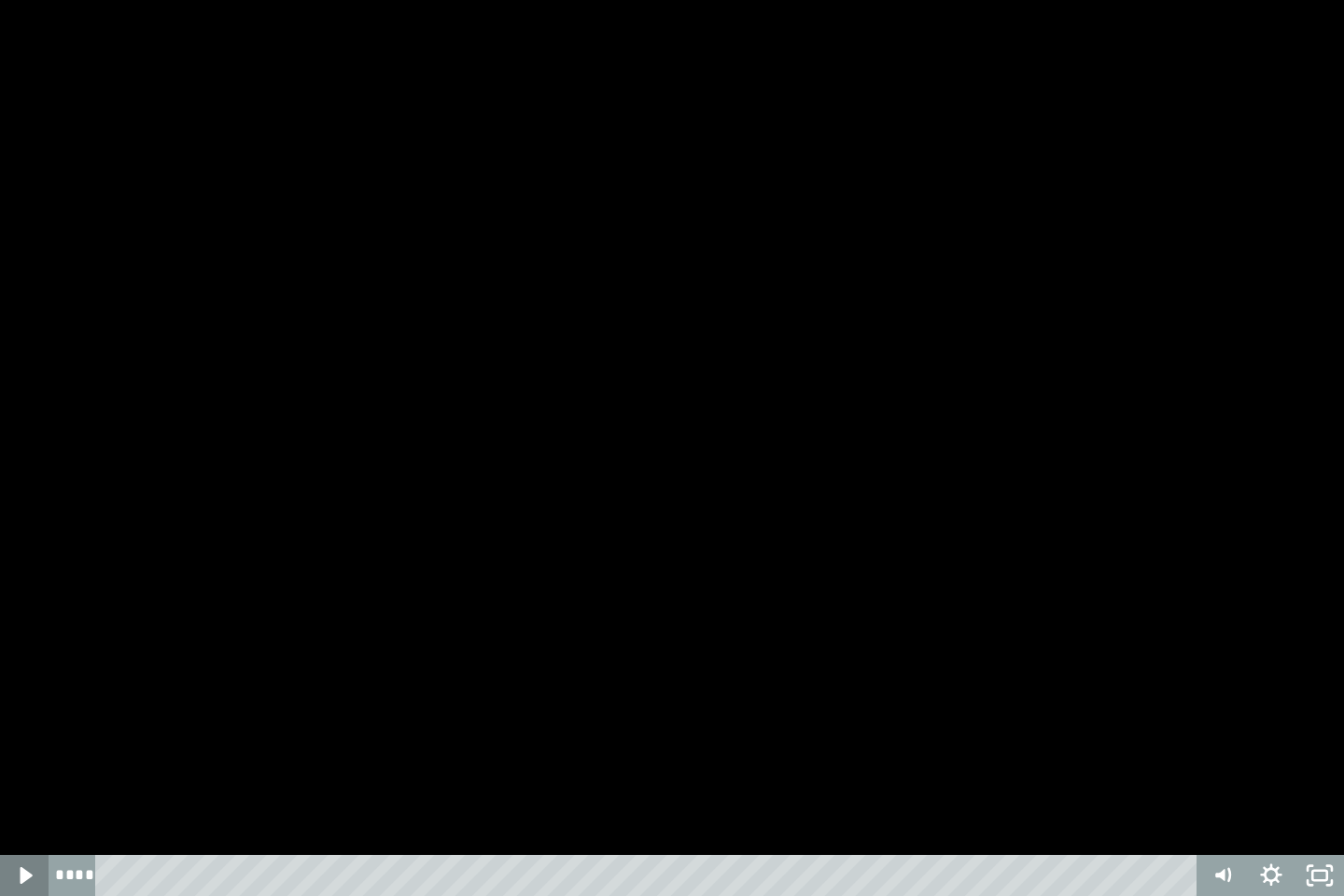 click 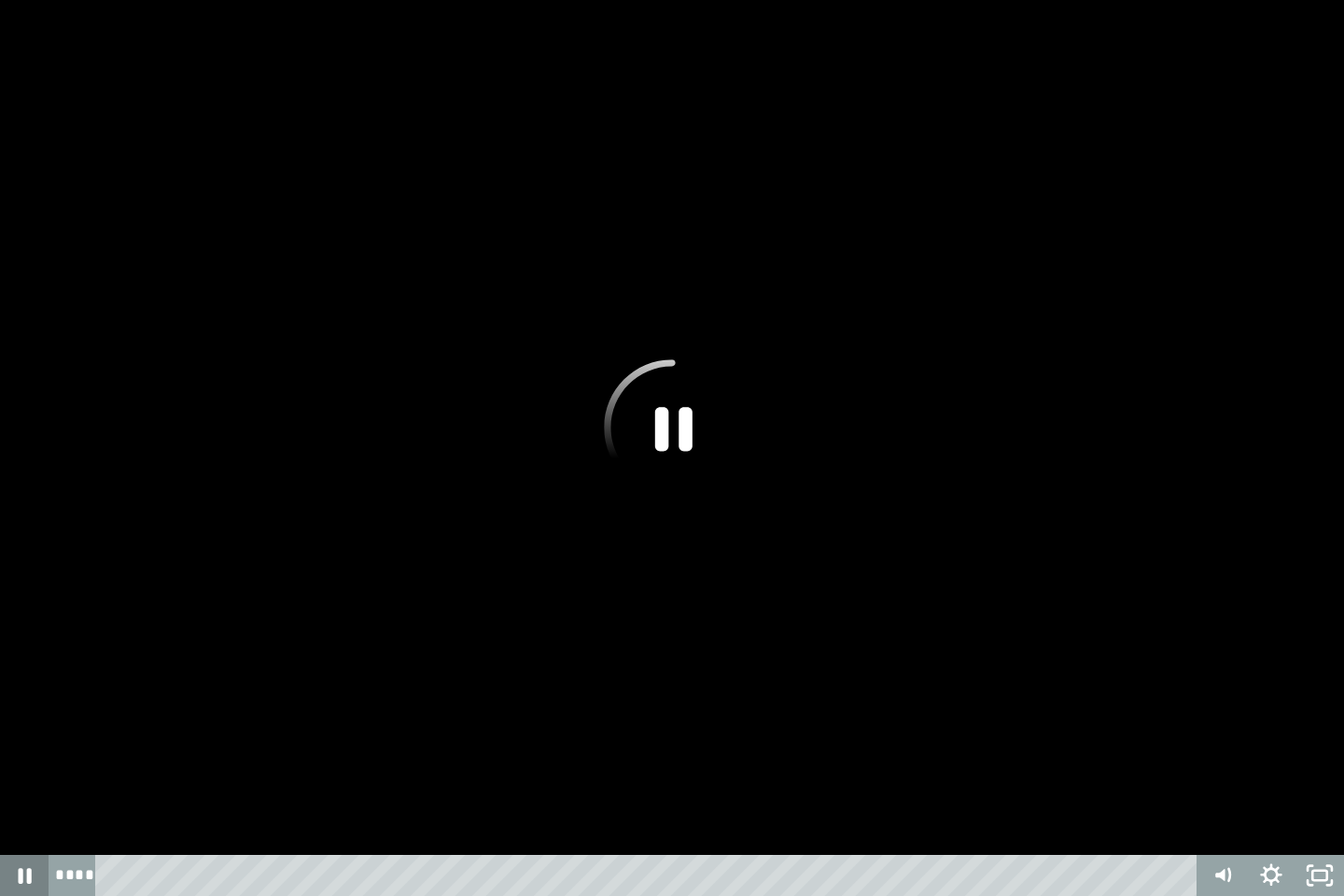 click 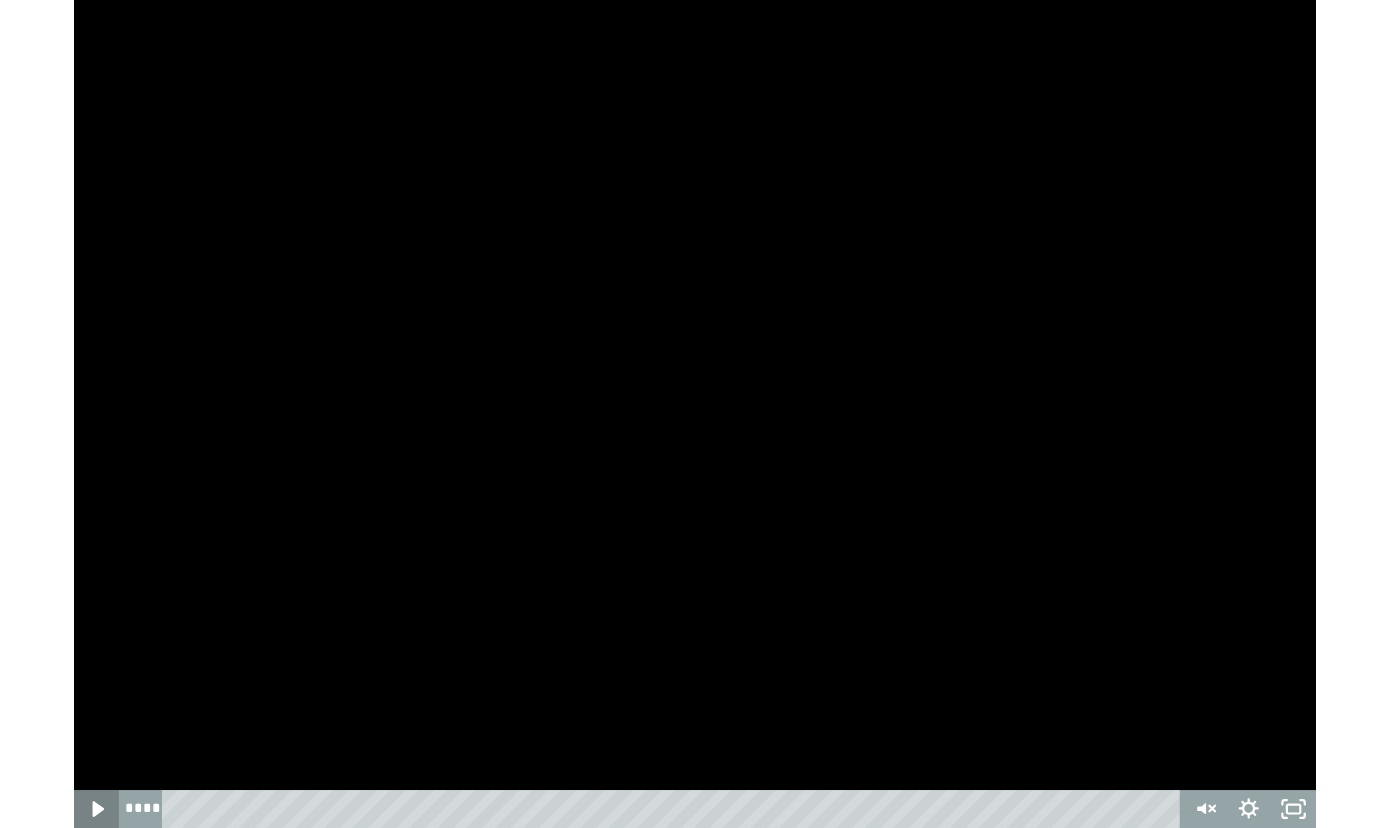 scroll, scrollTop: 0, scrollLeft: 0, axis: both 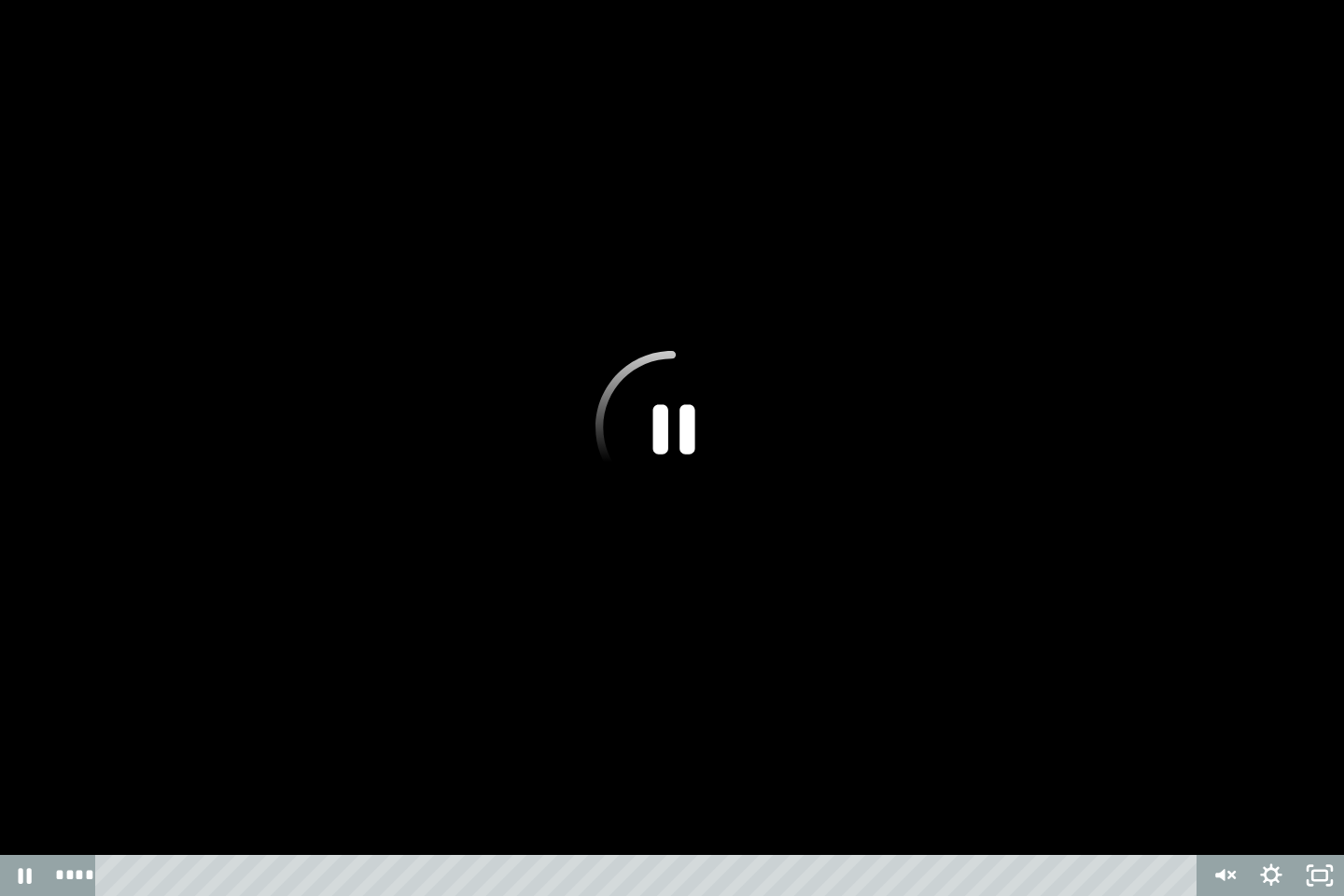 click 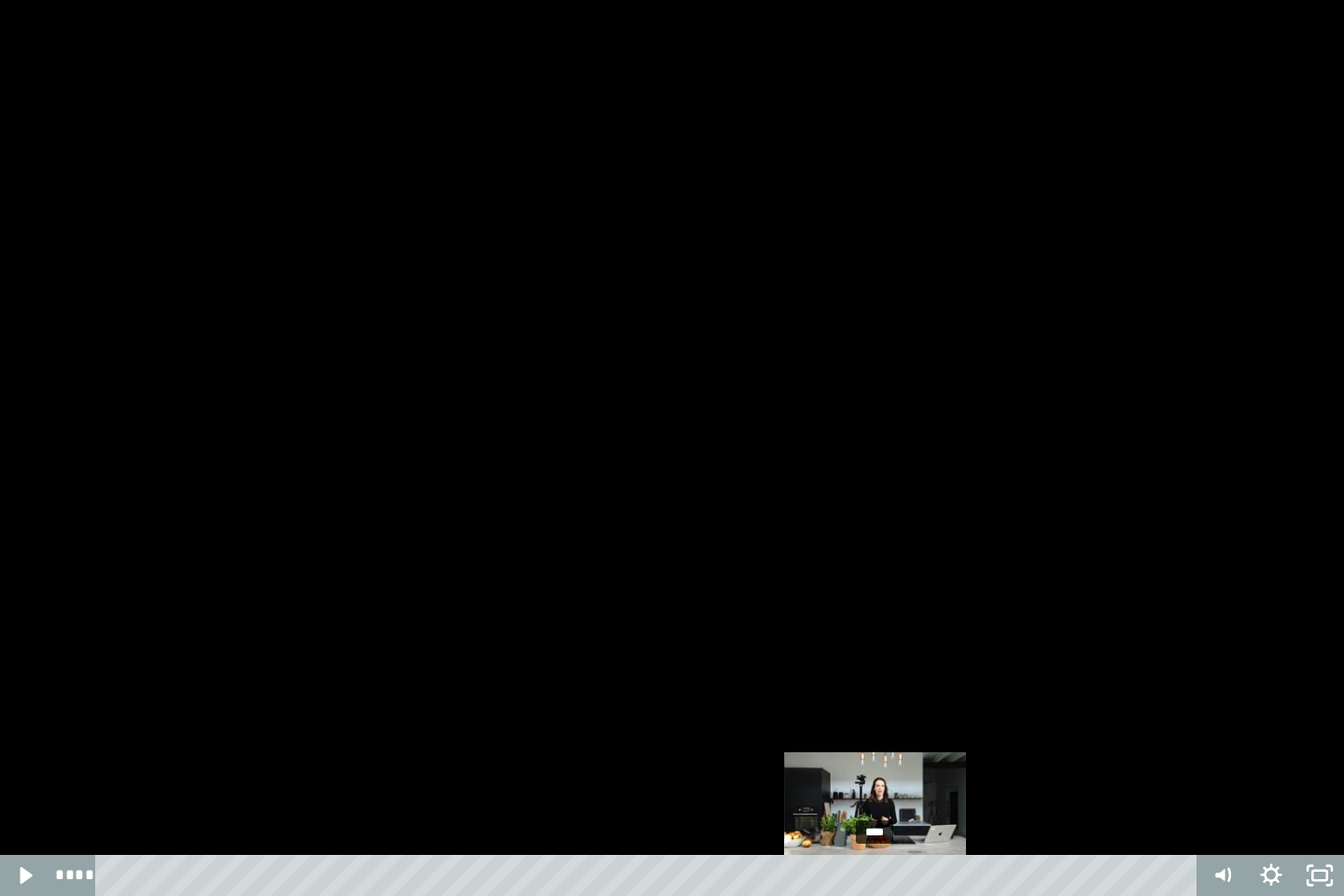 click on "****" at bounding box center [650, 875] 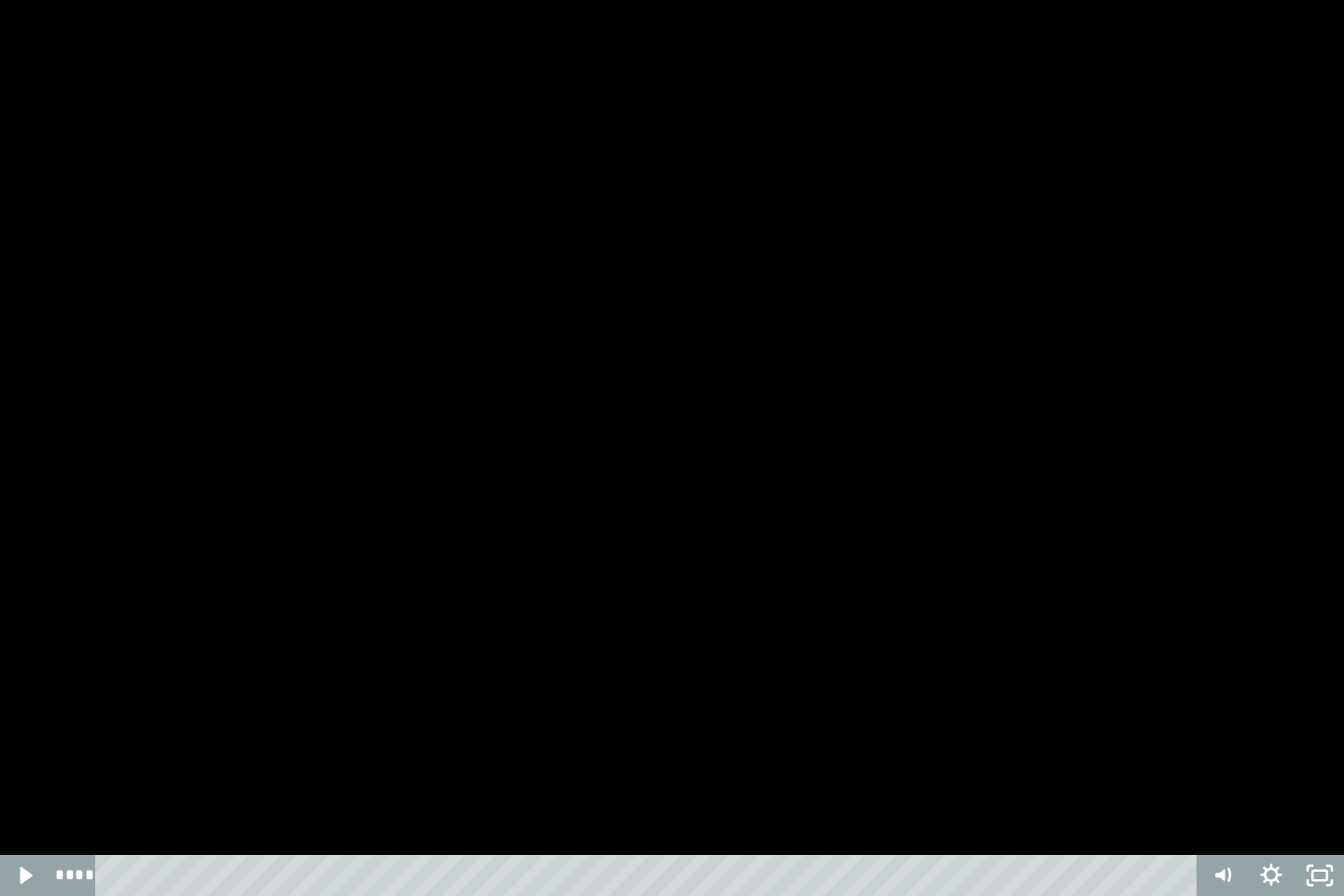click at bounding box center (672, 448) 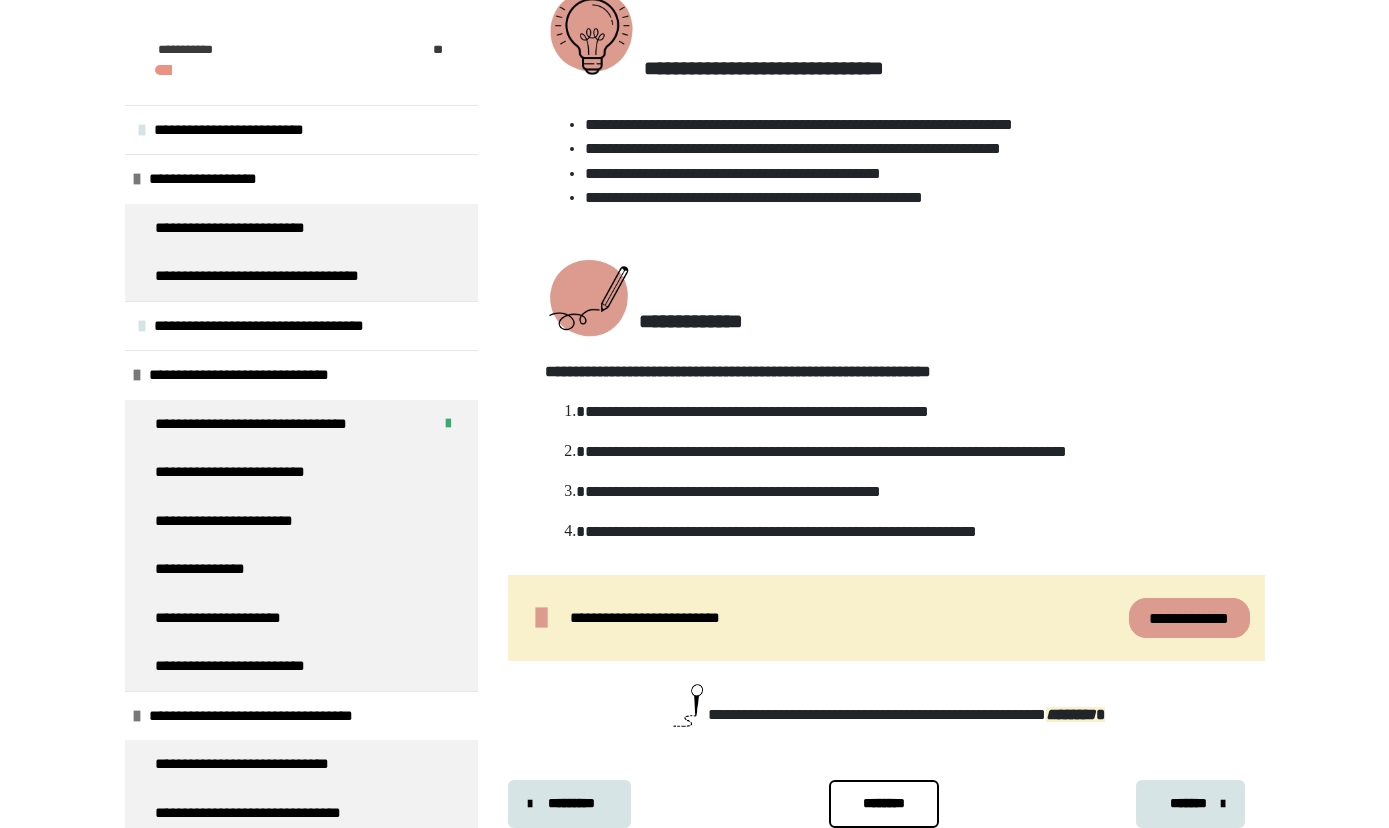 scroll, scrollTop: 794, scrollLeft: 0, axis: vertical 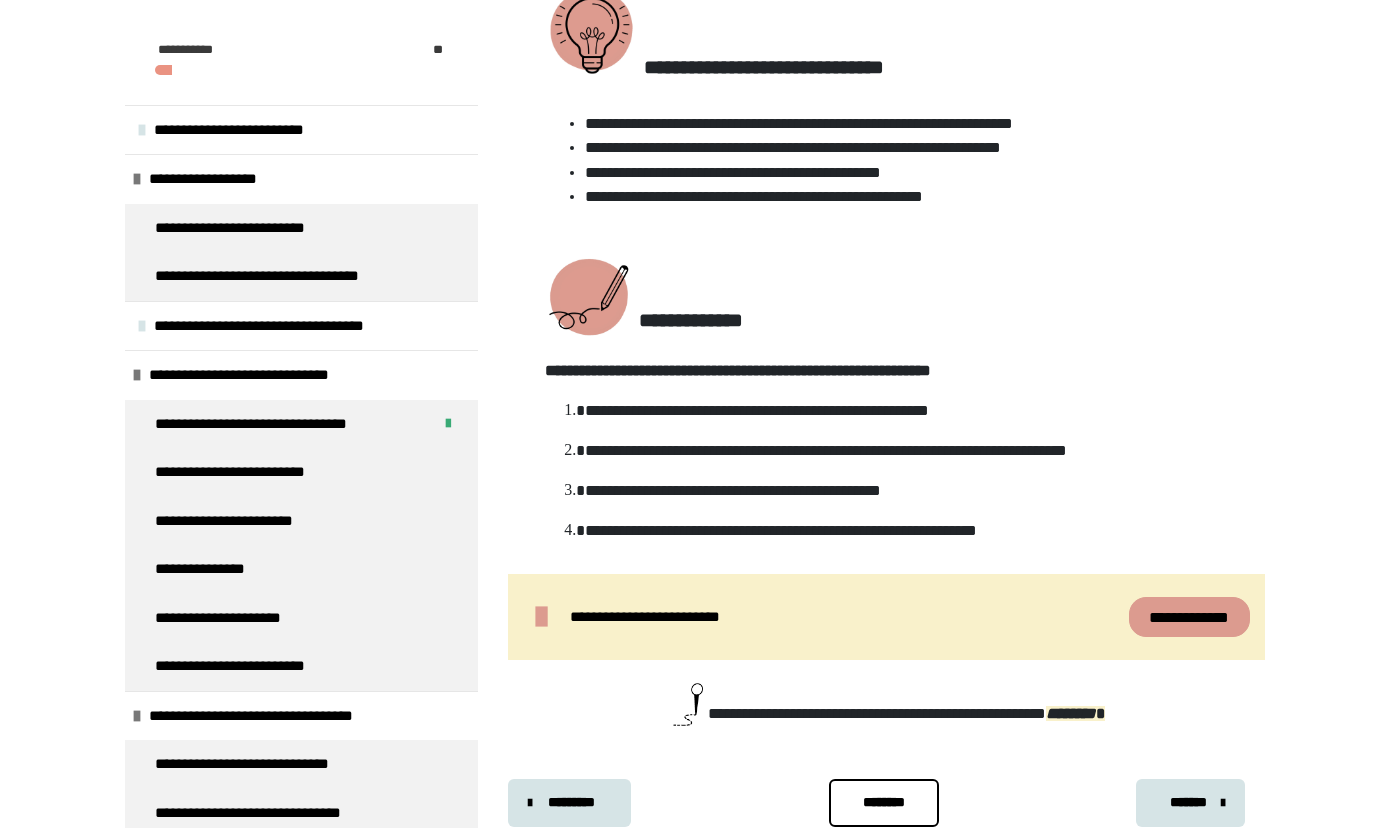 click on "*******" at bounding box center [1188, 802] 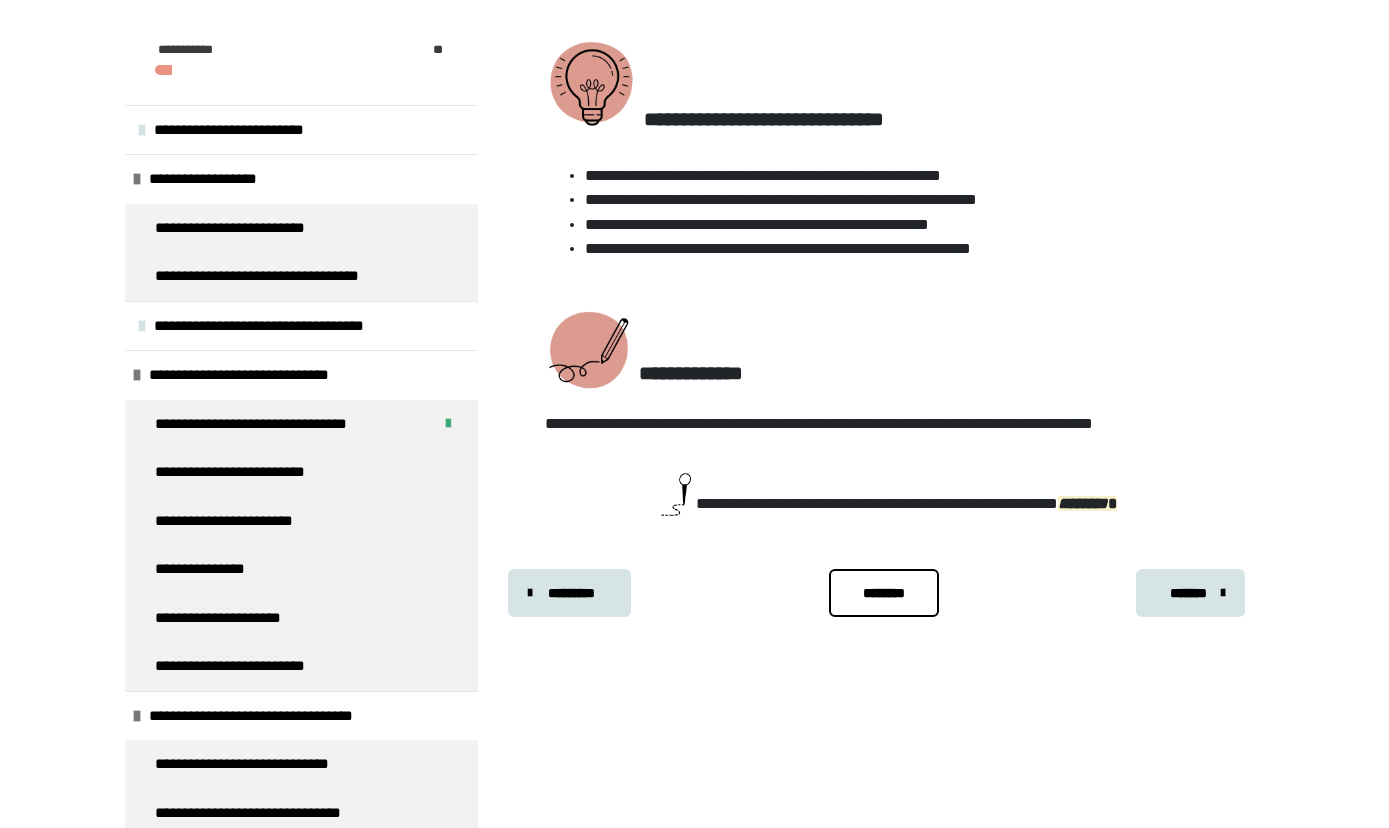 scroll, scrollTop: 340, scrollLeft: 0, axis: vertical 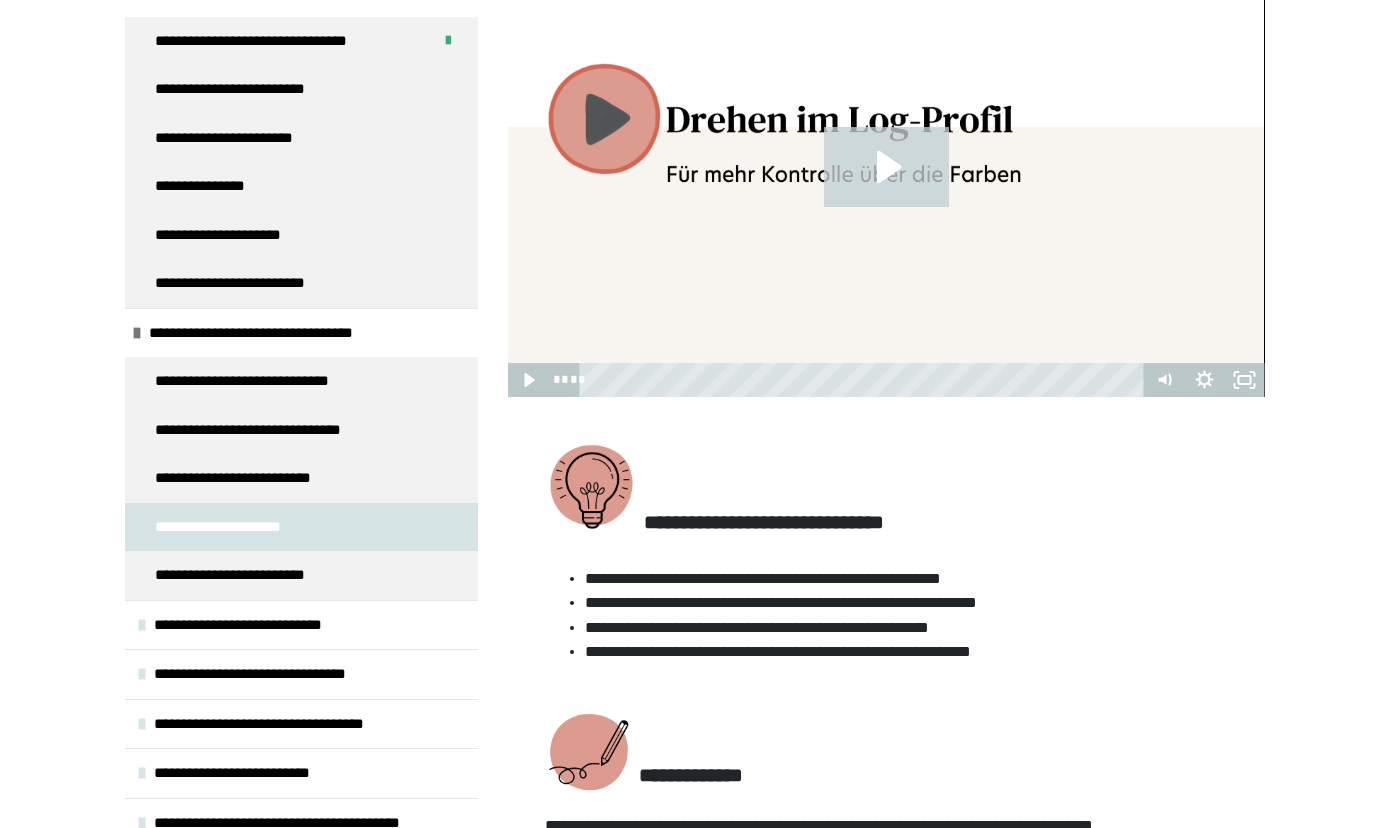 click 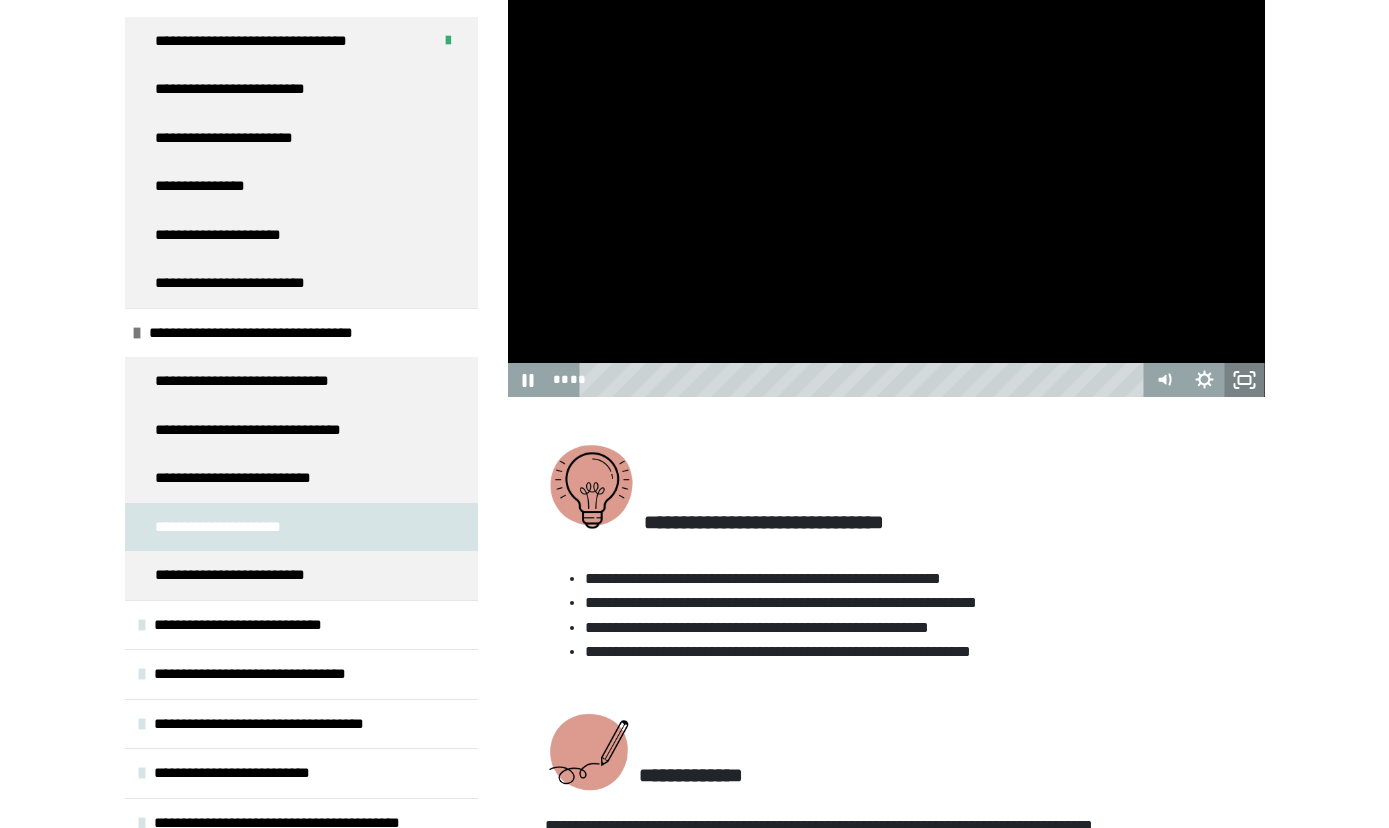 click 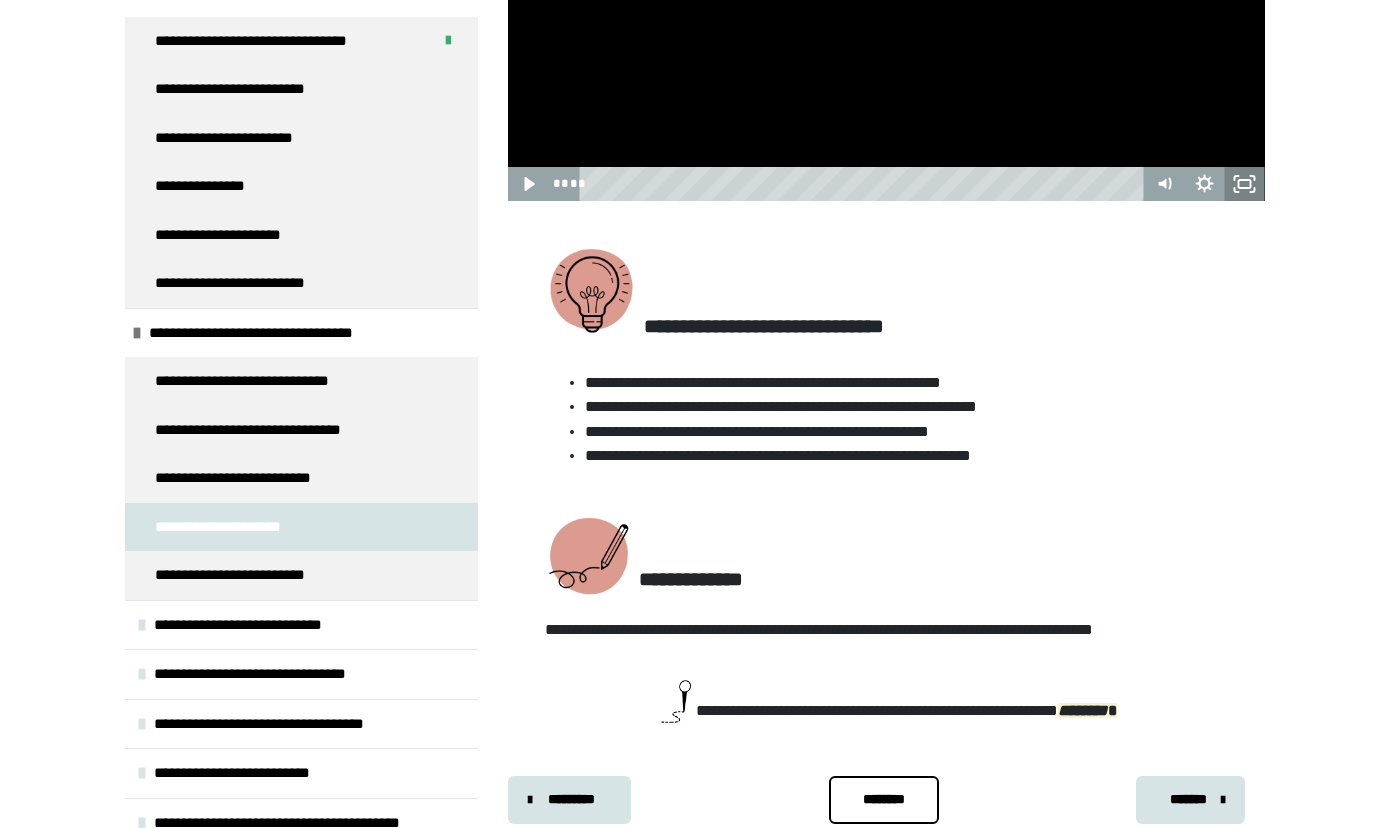 scroll, scrollTop: 615, scrollLeft: 0, axis: vertical 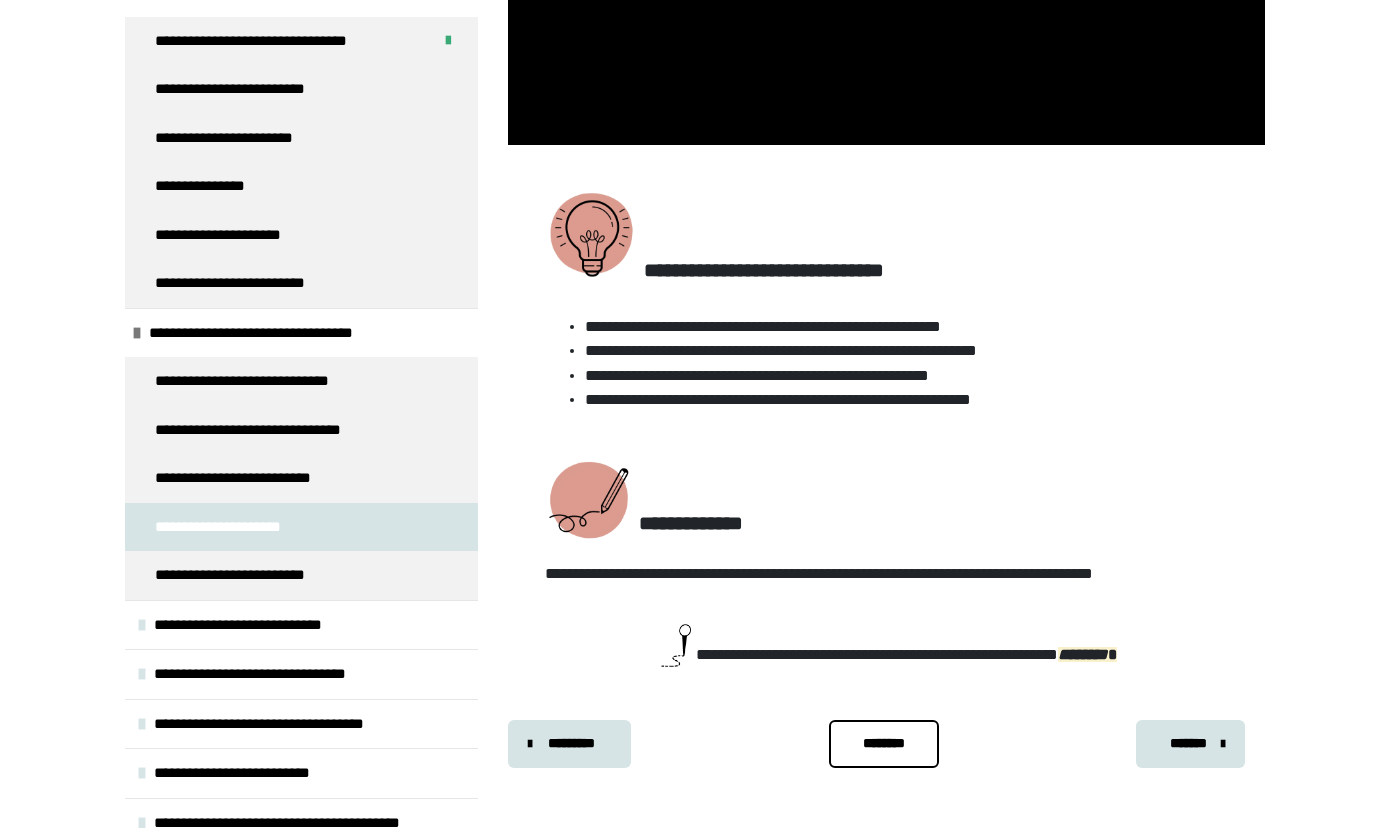 click on "*******" at bounding box center [1188, 743] 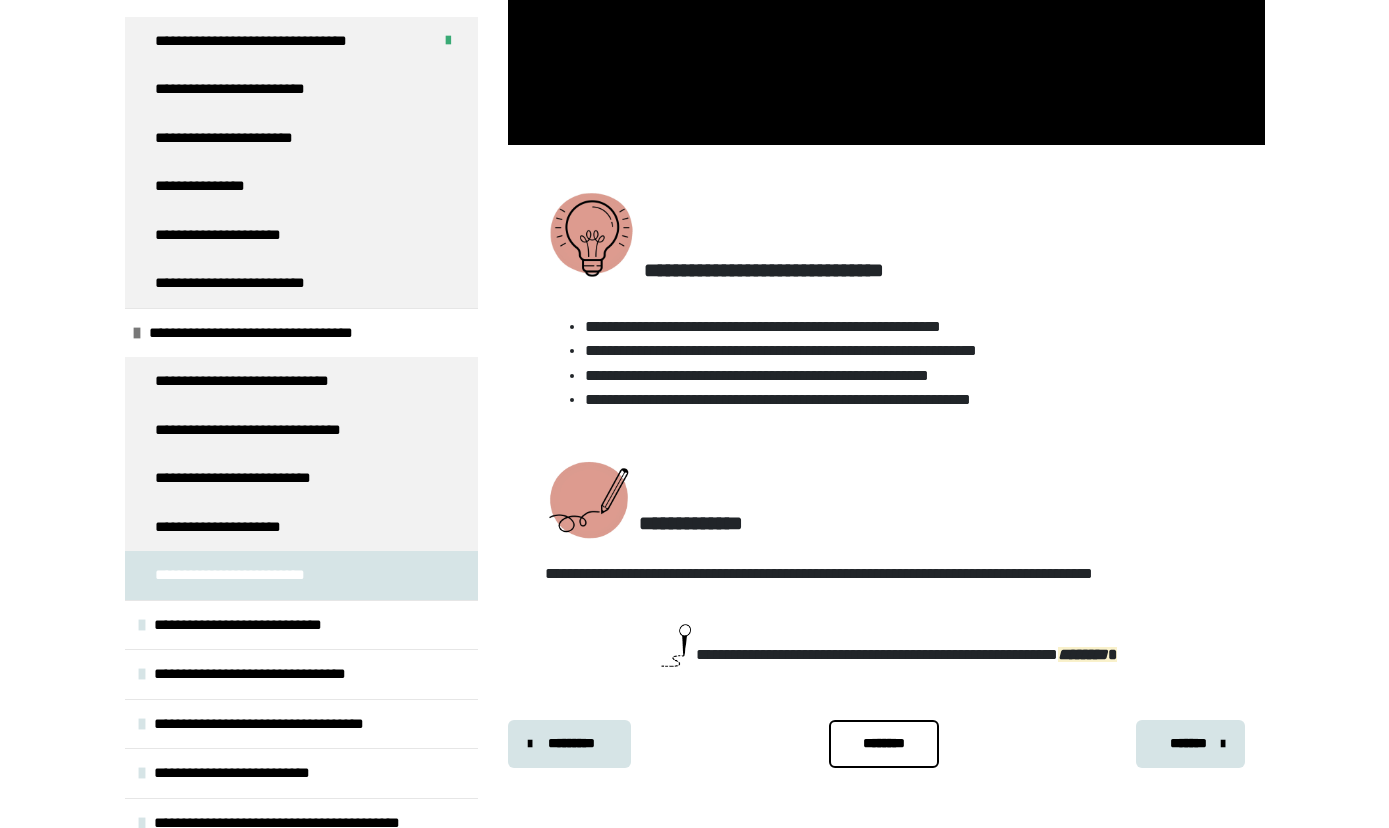scroll, scrollTop: 365, scrollLeft: 0, axis: vertical 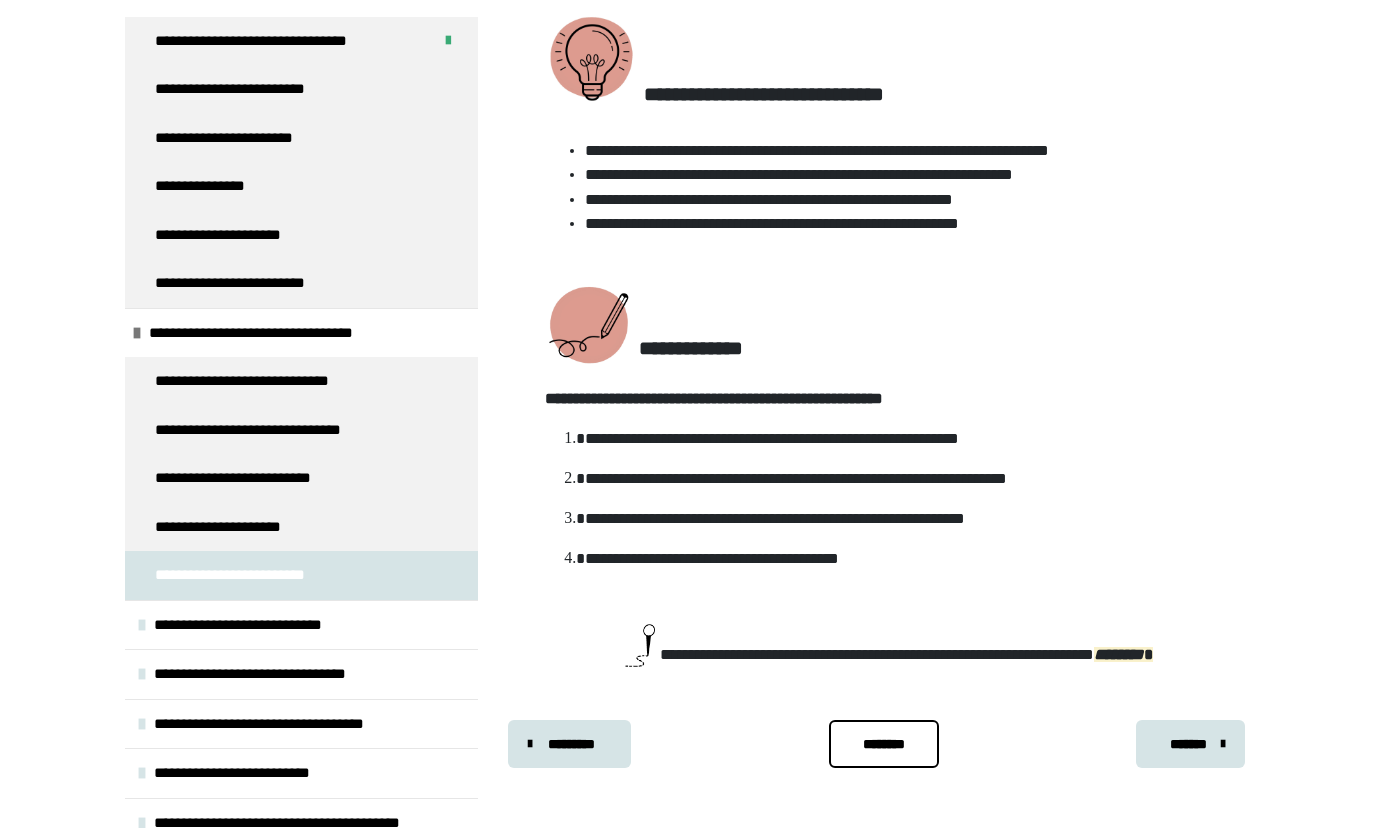 click on "**********" at bounding box center [885, 423] 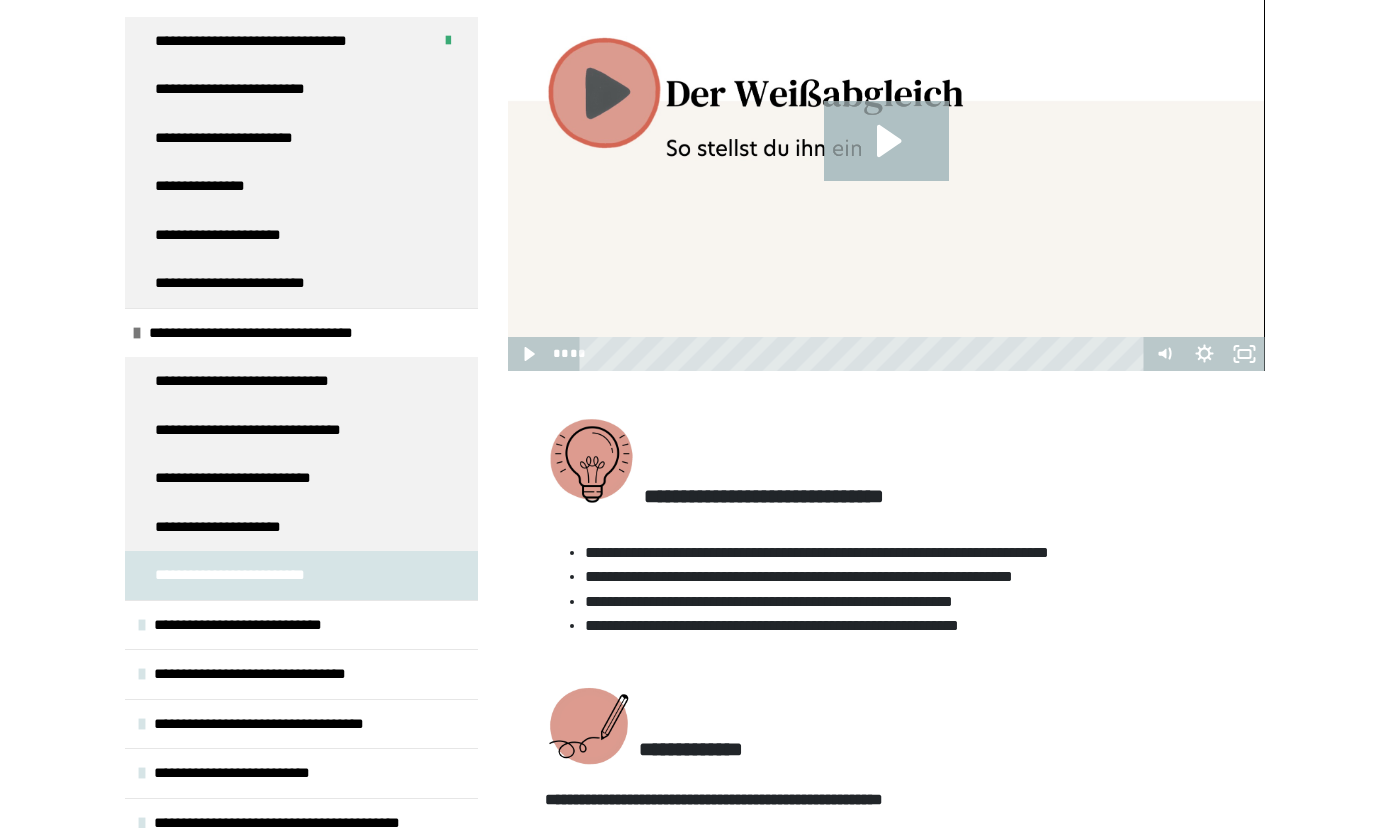 click 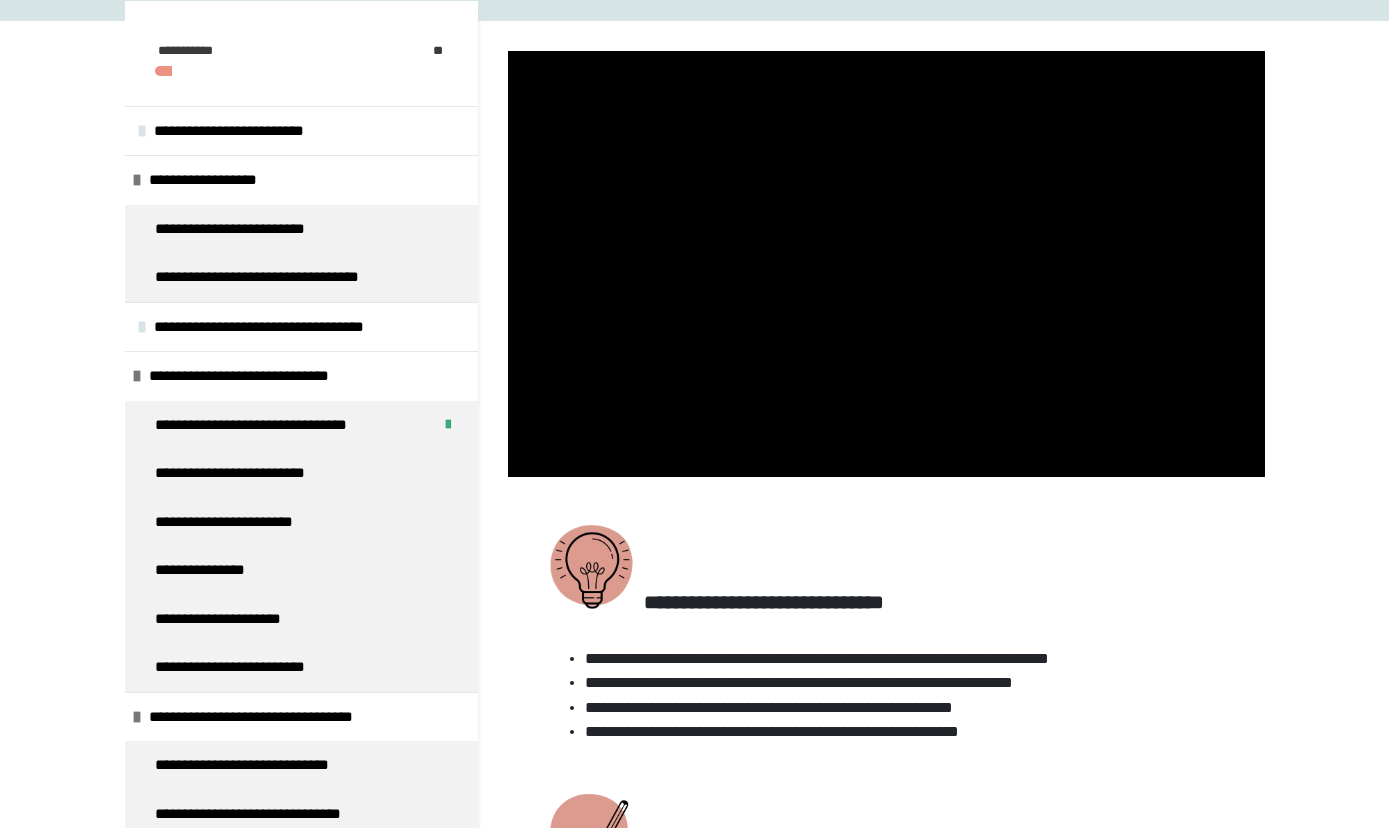 scroll, scrollTop: 259, scrollLeft: 0, axis: vertical 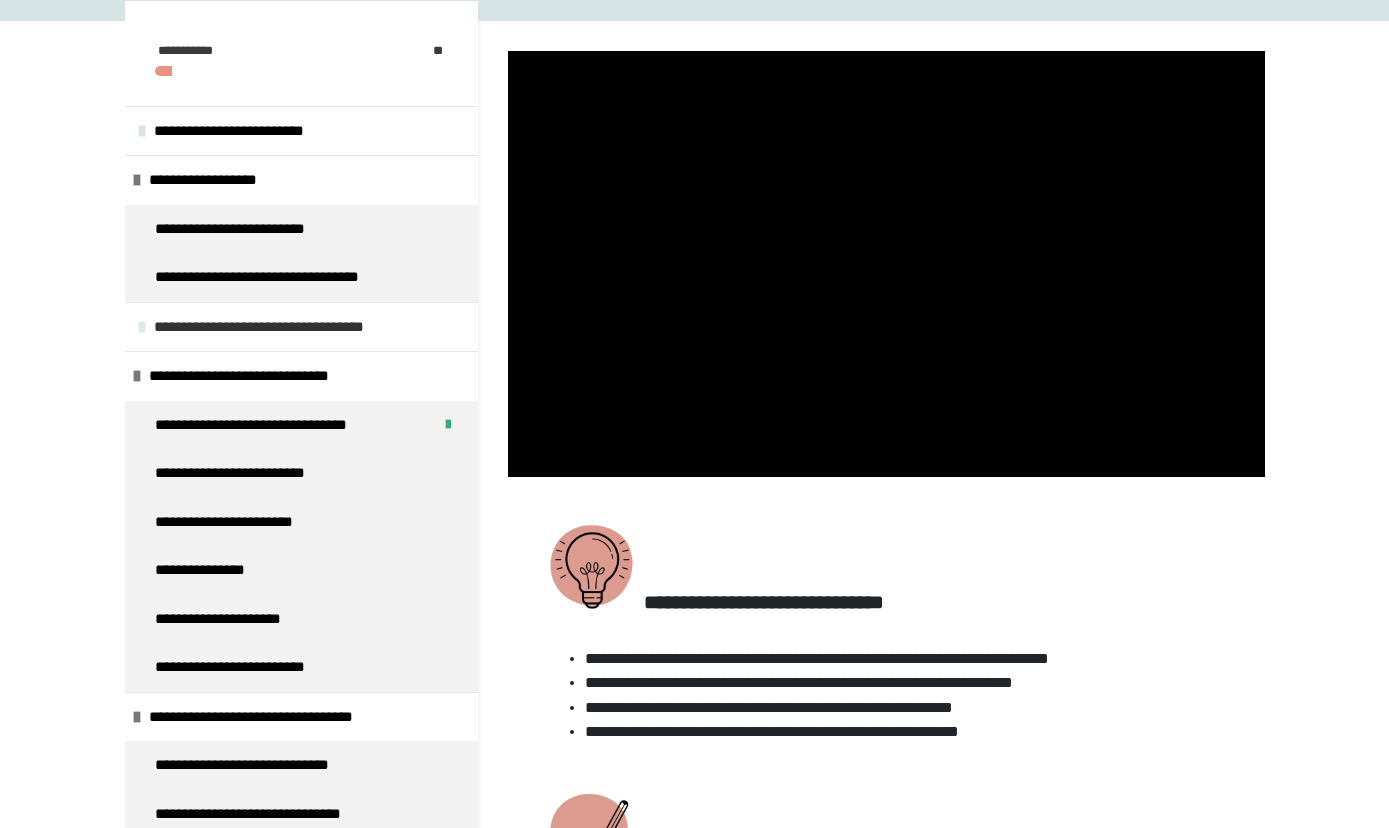 click on "**********" at bounding box center [281, 327] 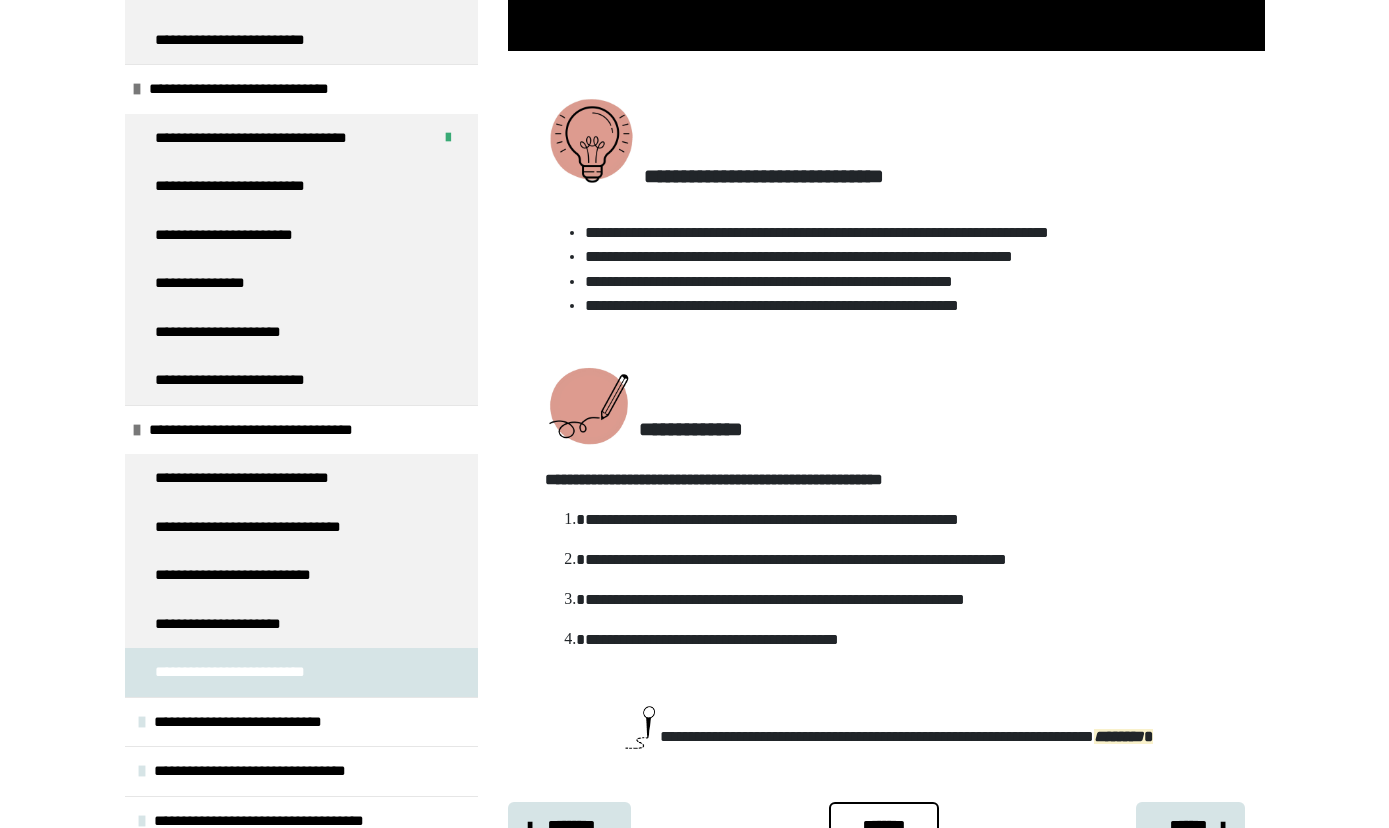 scroll, scrollTop: 687, scrollLeft: 0, axis: vertical 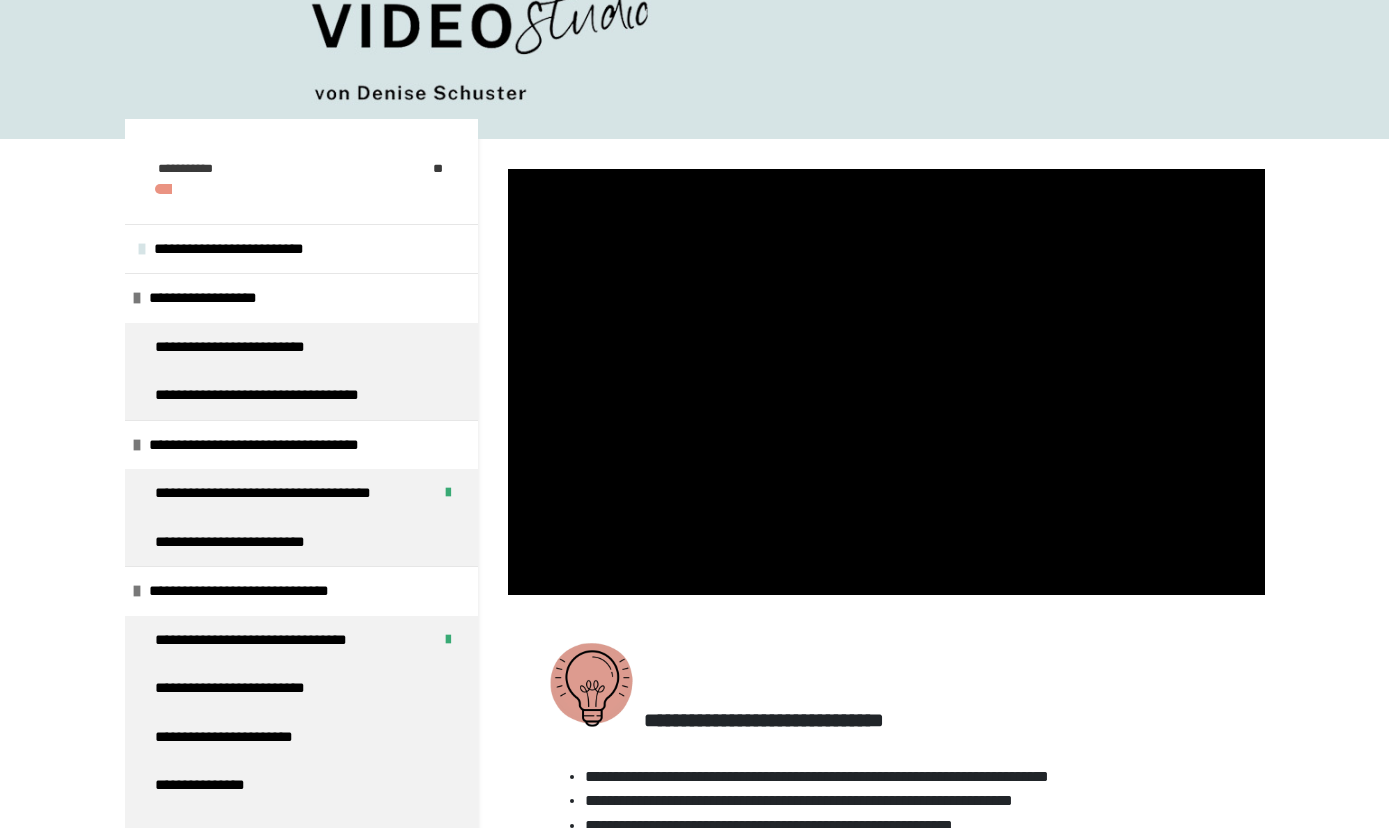 click 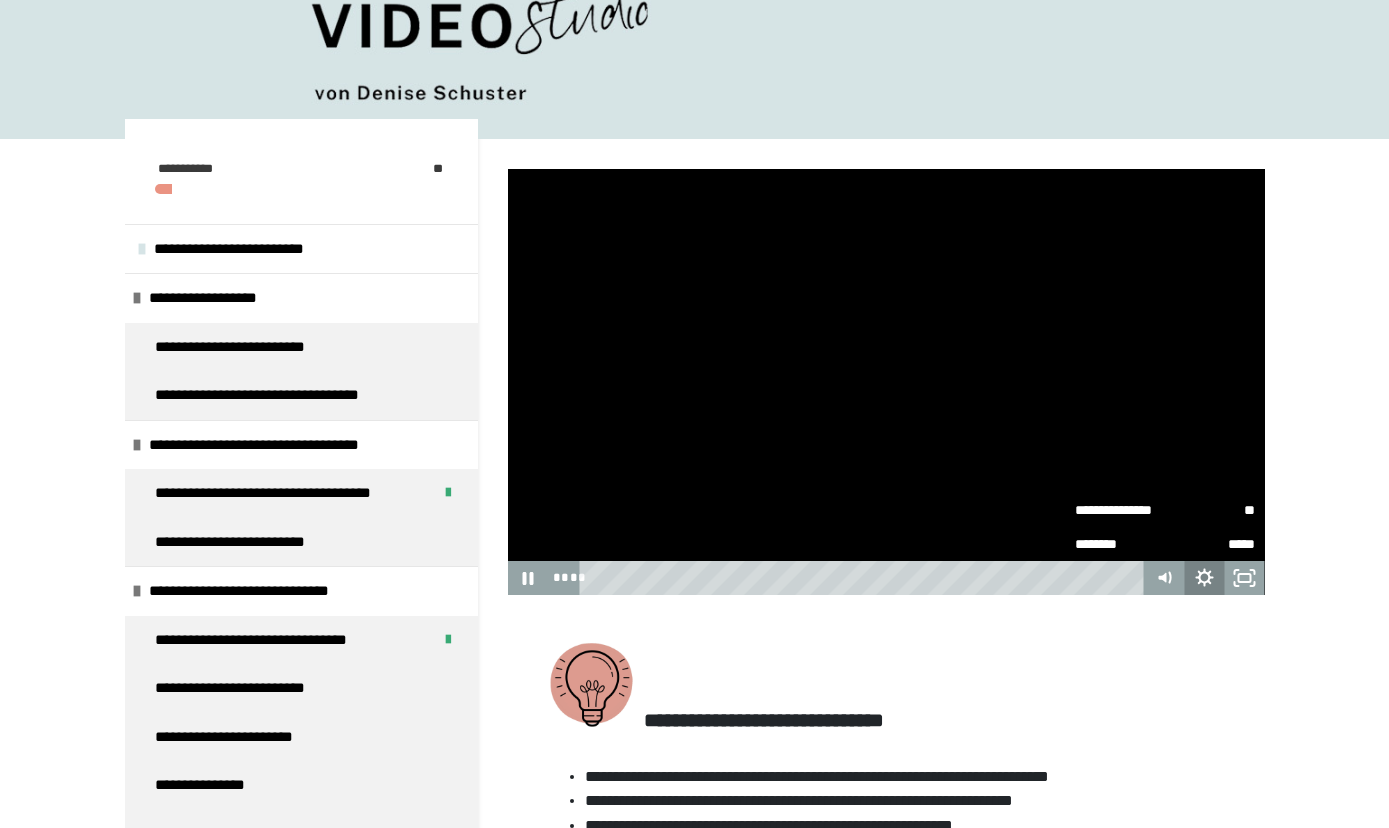 click 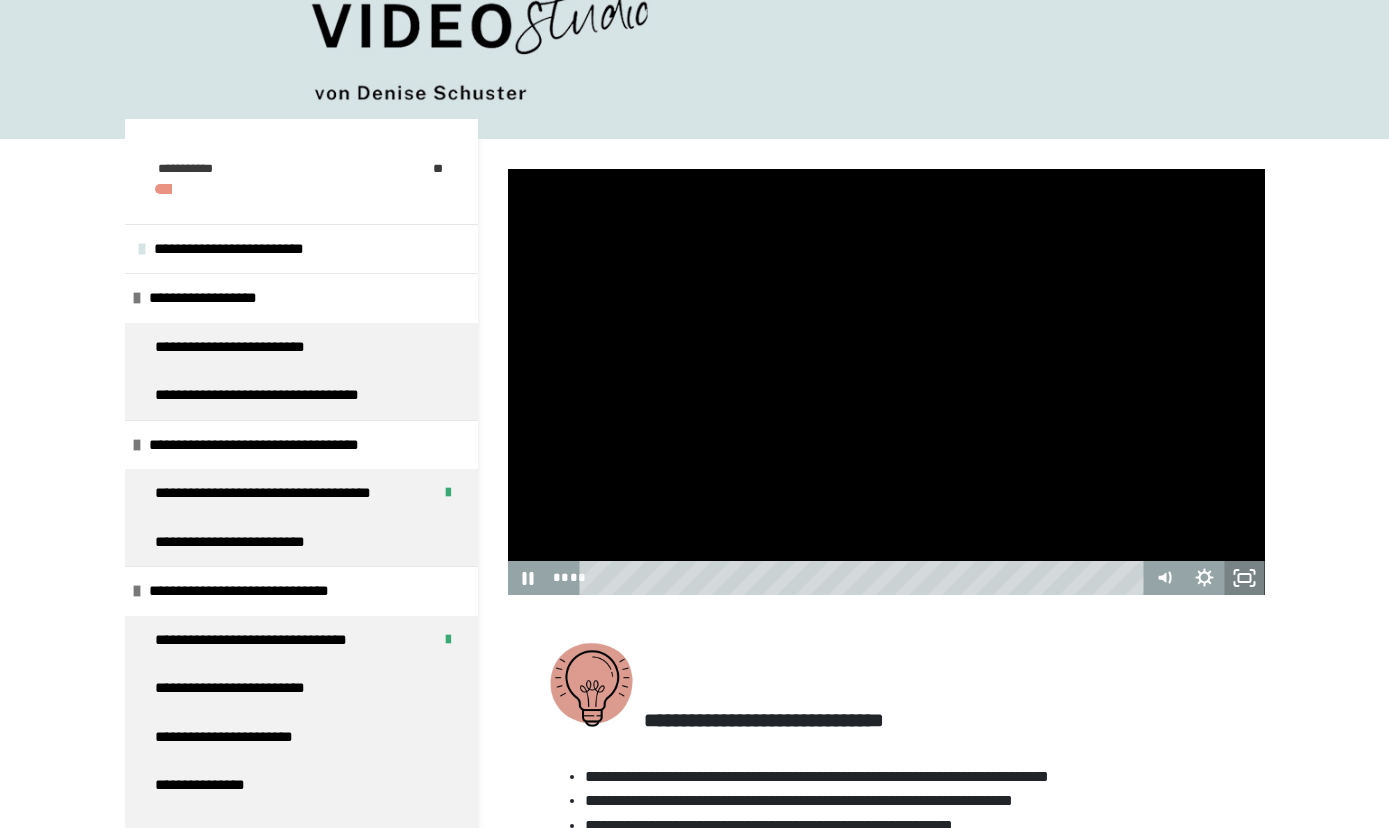 click 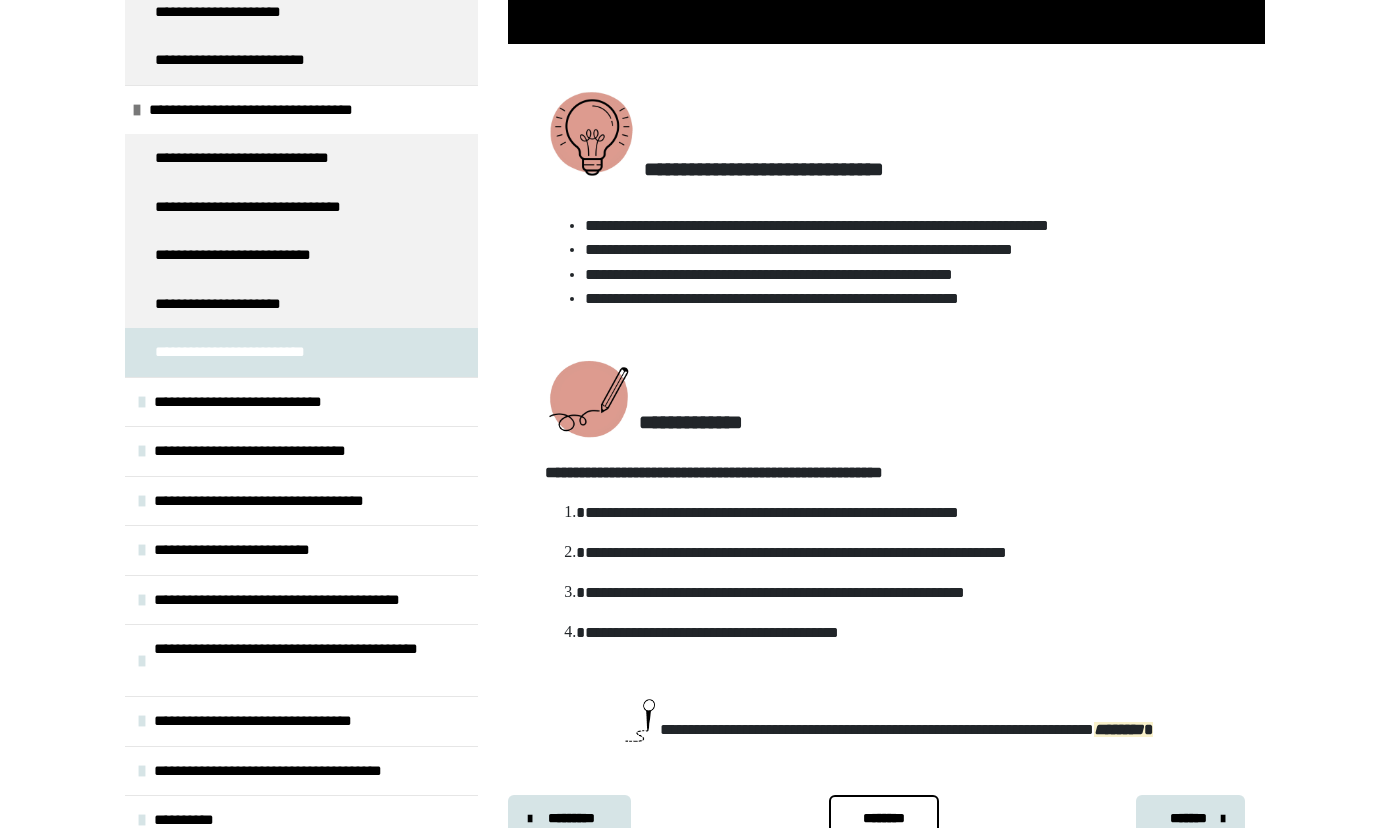 scroll, scrollTop: 767, scrollLeft: 0, axis: vertical 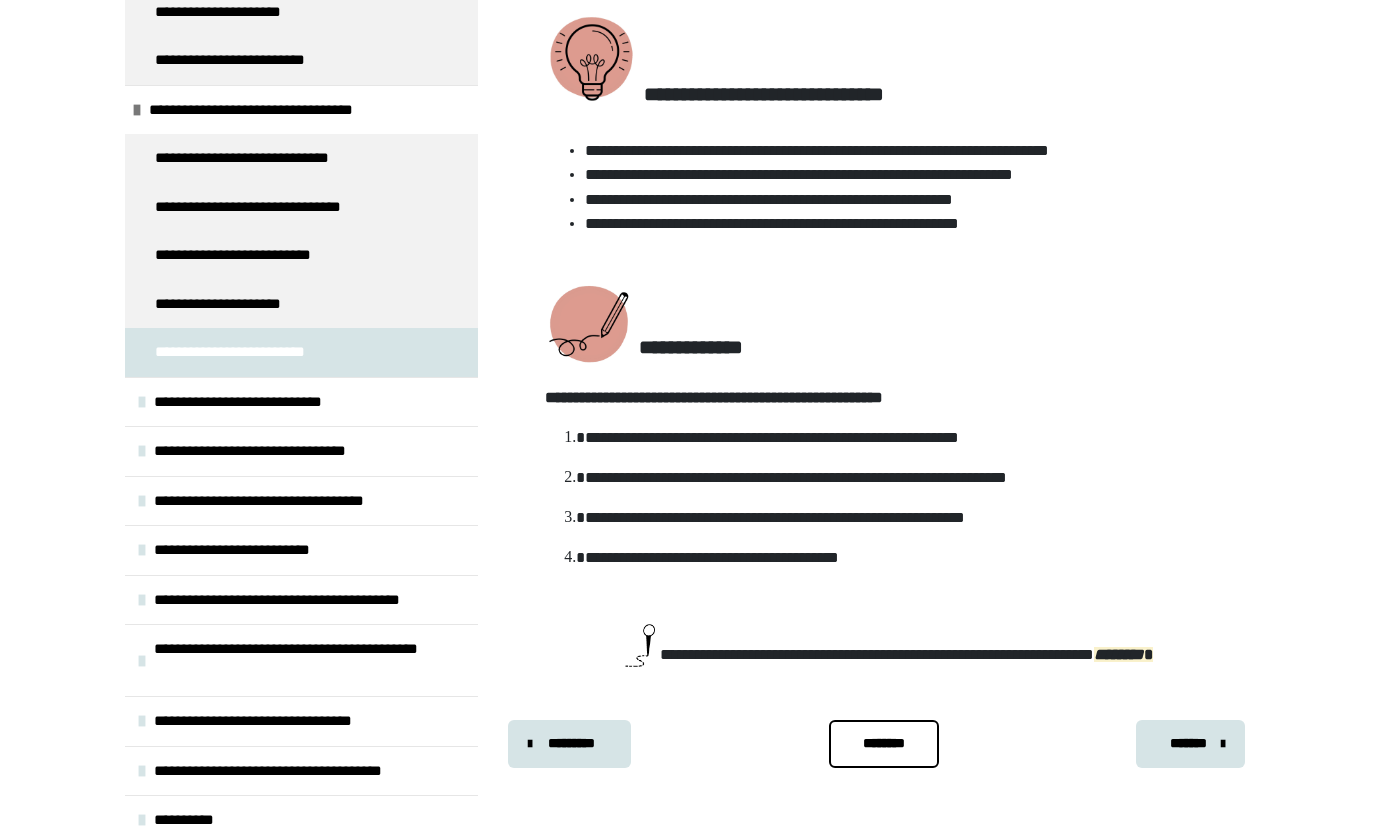 click on "*******" at bounding box center (1188, 743) 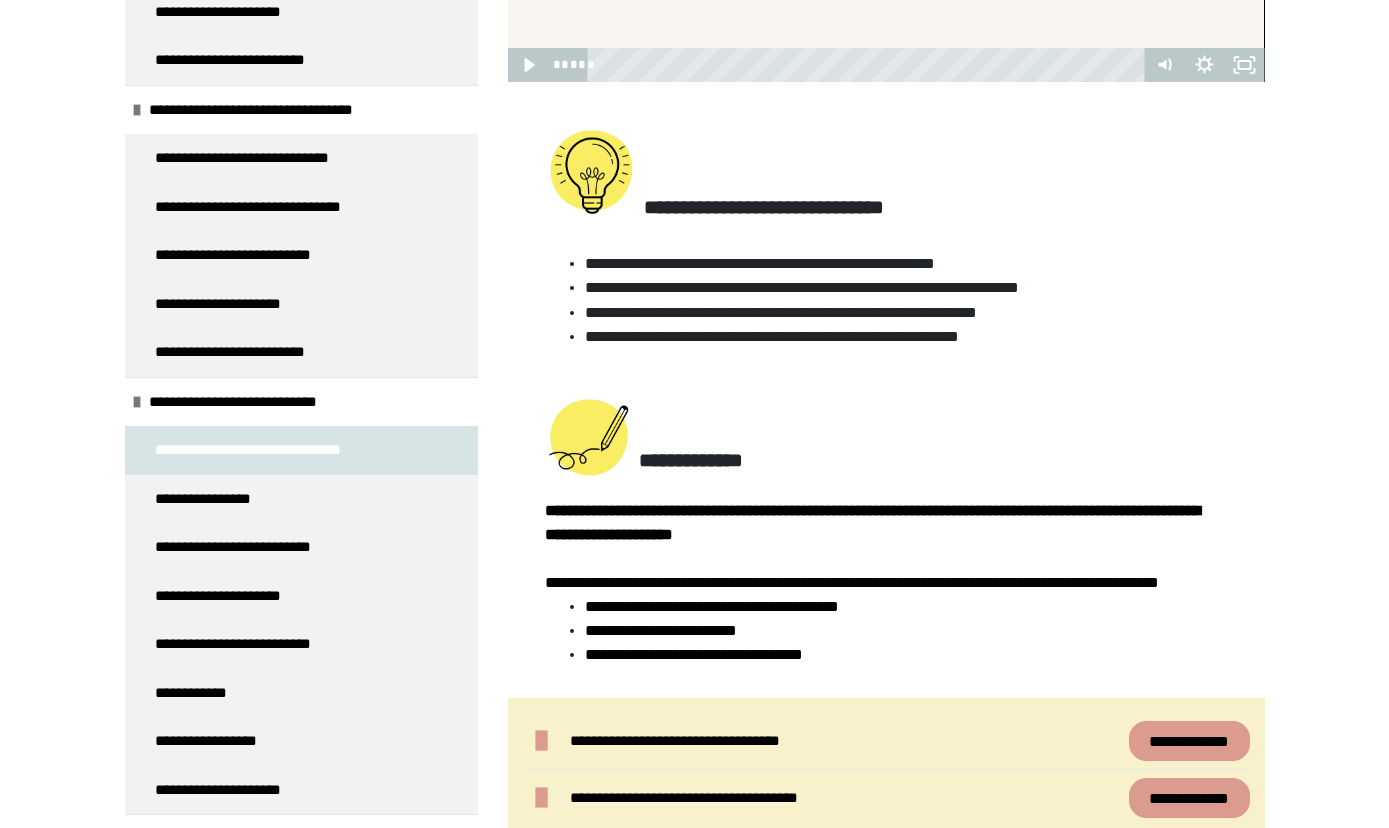 scroll, scrollTop: 662, scrollLeft: 0, axis: vertical 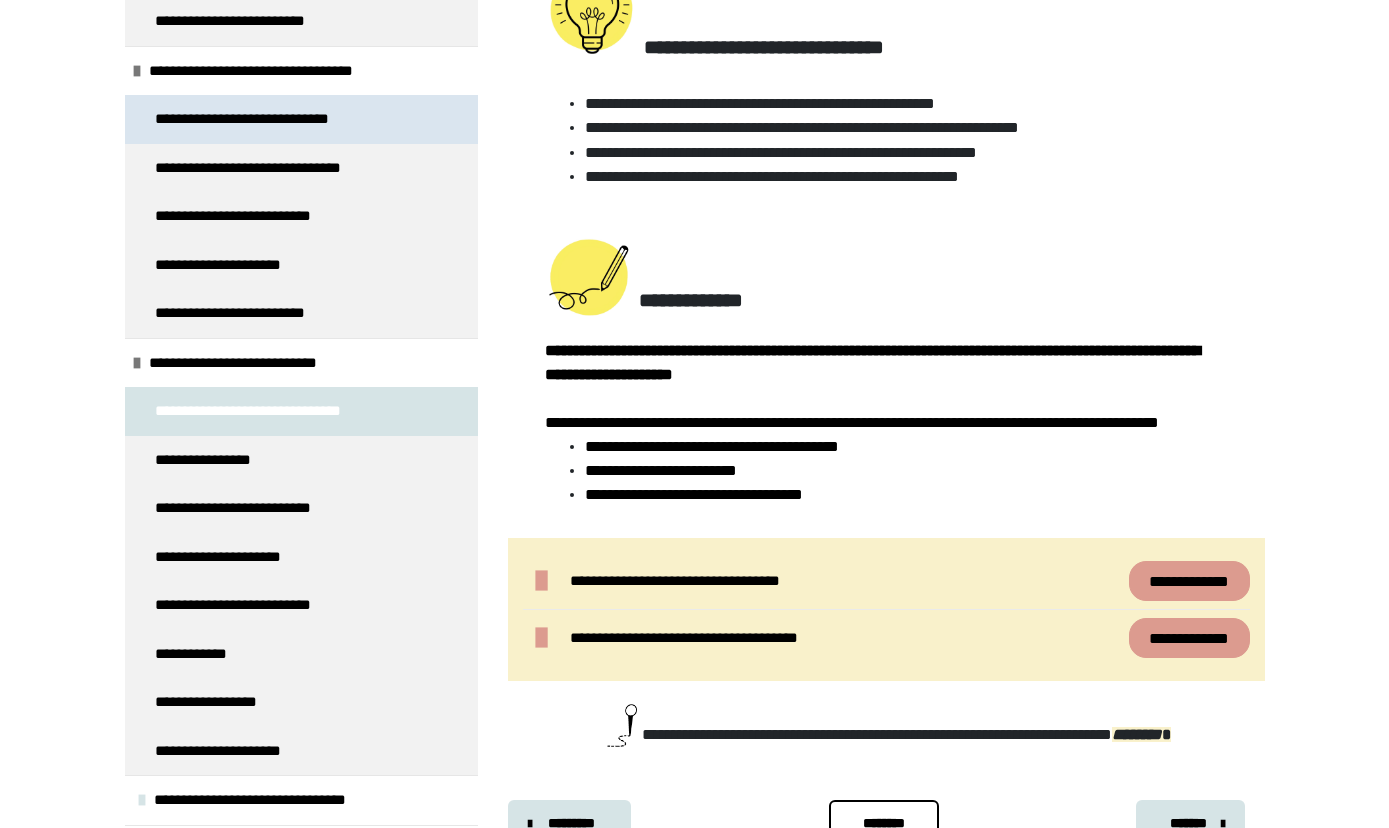 click on "**********" at bounding box center [265, 119] 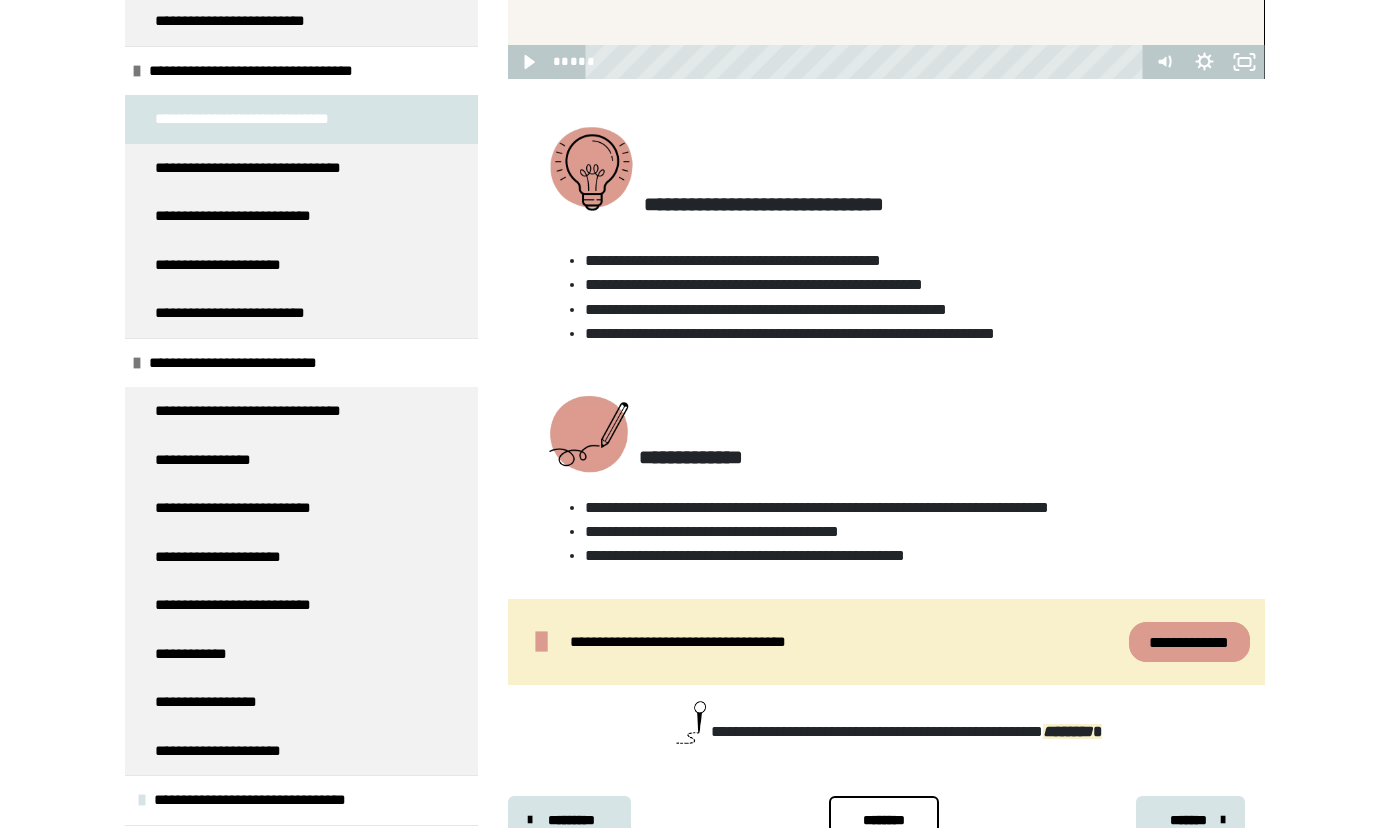 scroll, scrollTop: 735, scrollLeft: 0, axis: vertical 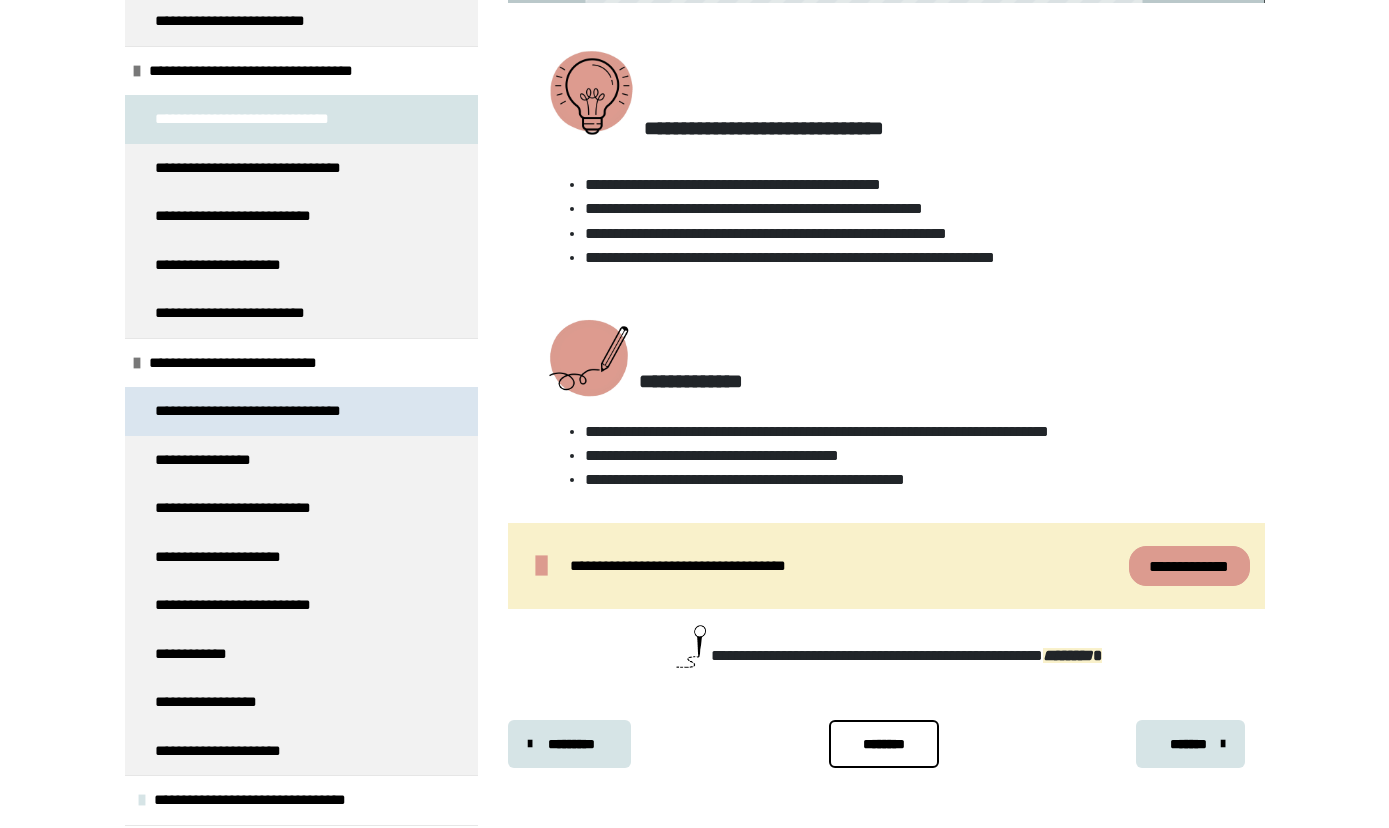 click on "**********" at bounding box center [265, 411] 